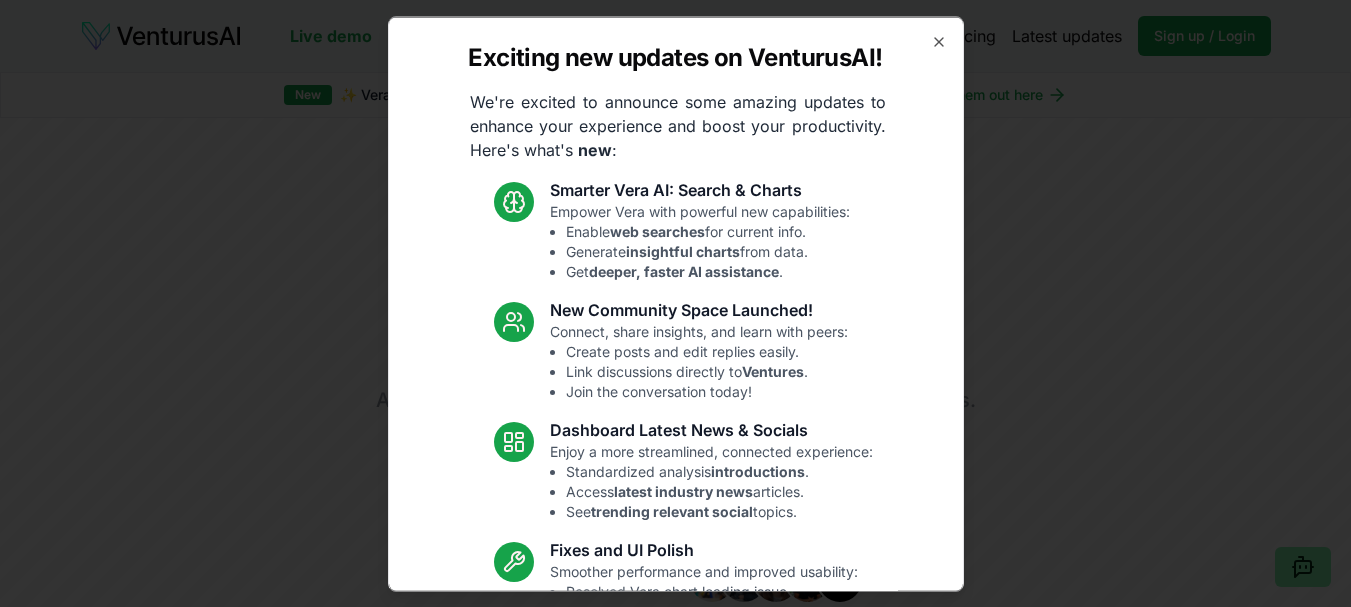 scroll, scrollTop: 0, scrollLeft: 0, axis: both 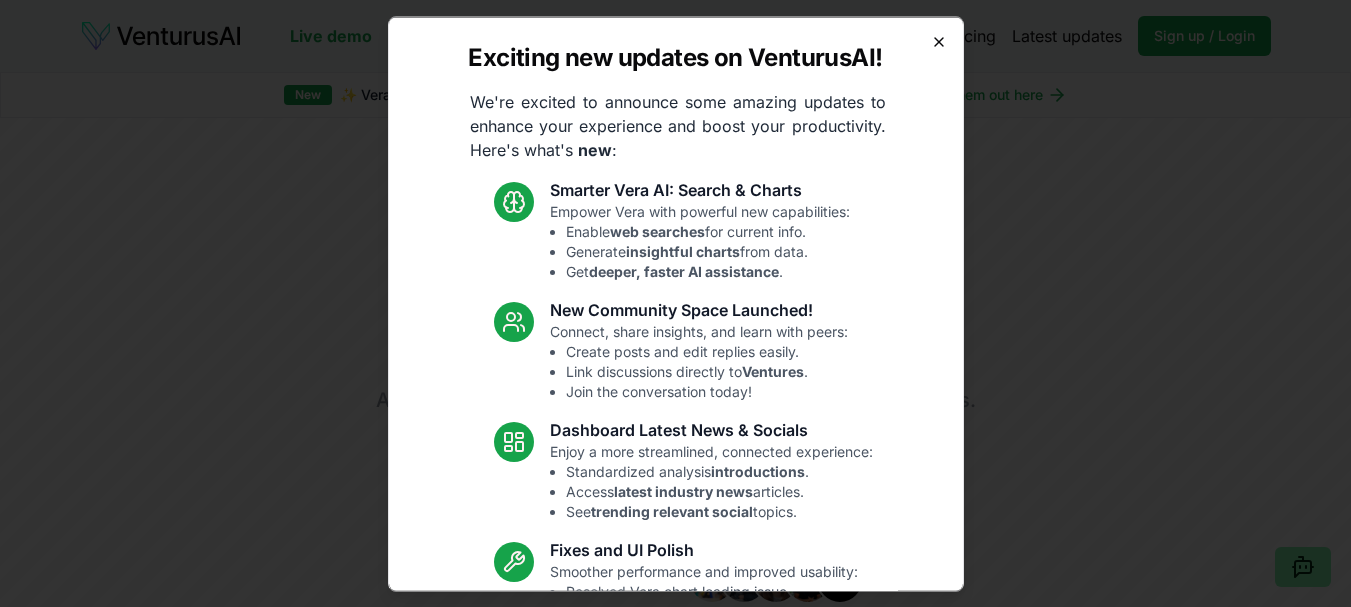 click 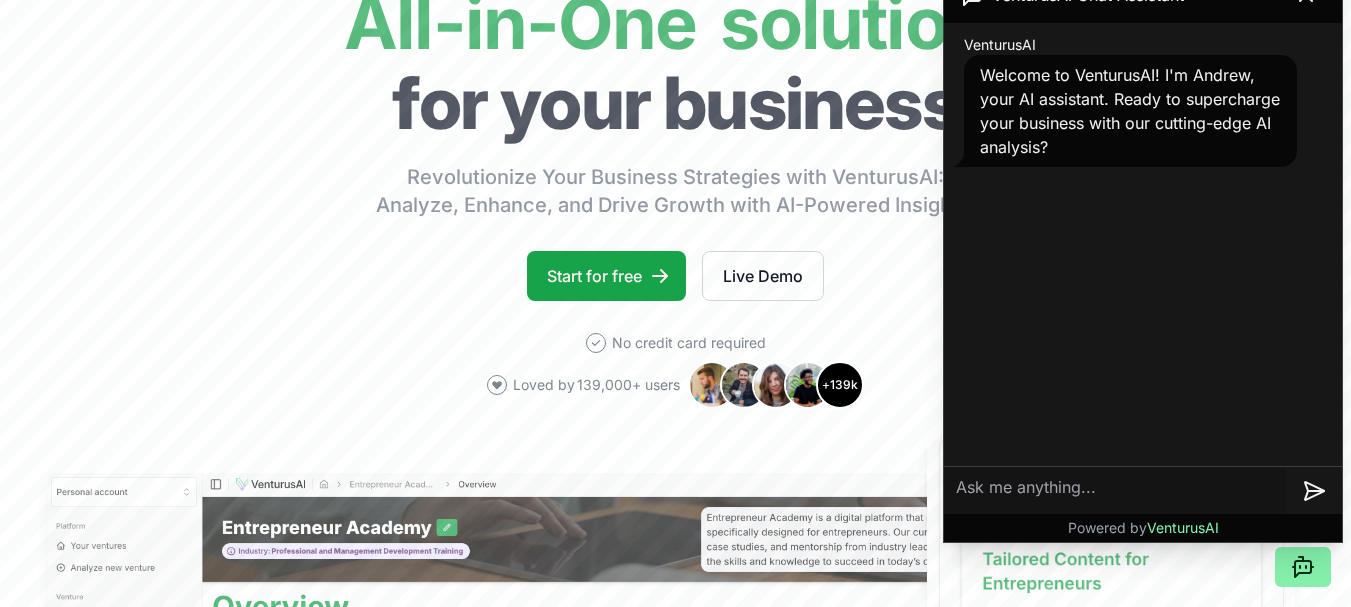 scroll, scrollTop: 257, scrollLeft: 0, axis: vertical 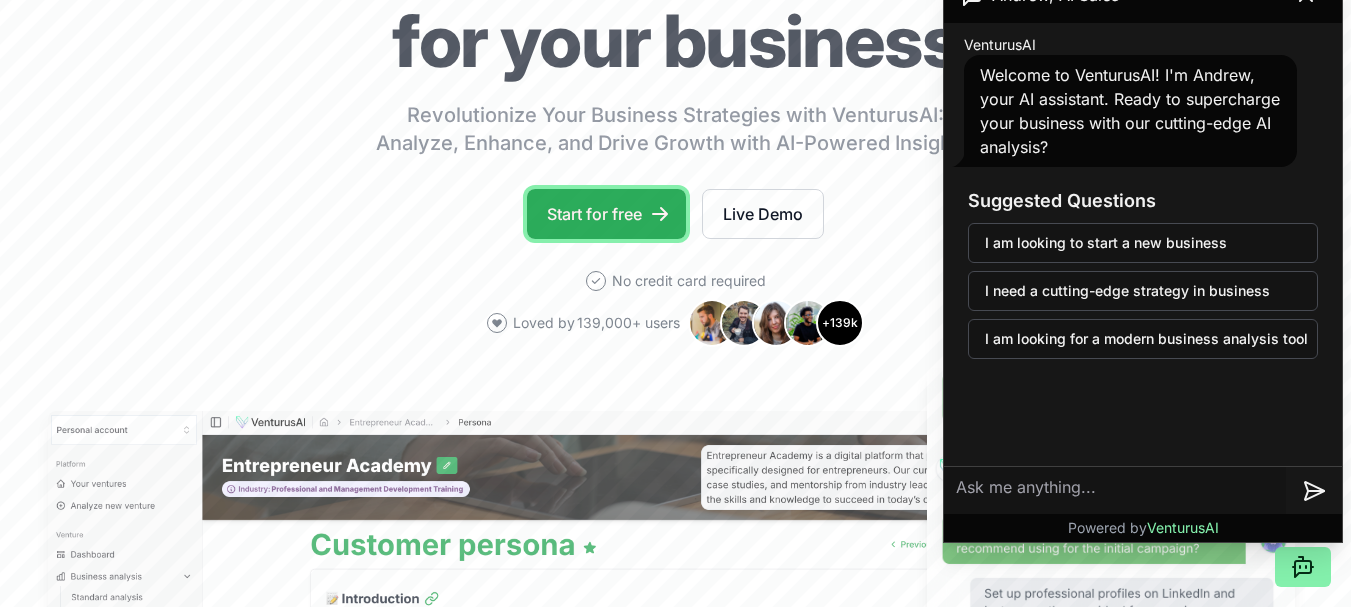 click on "Start for free" at bounding box center [606, 214] 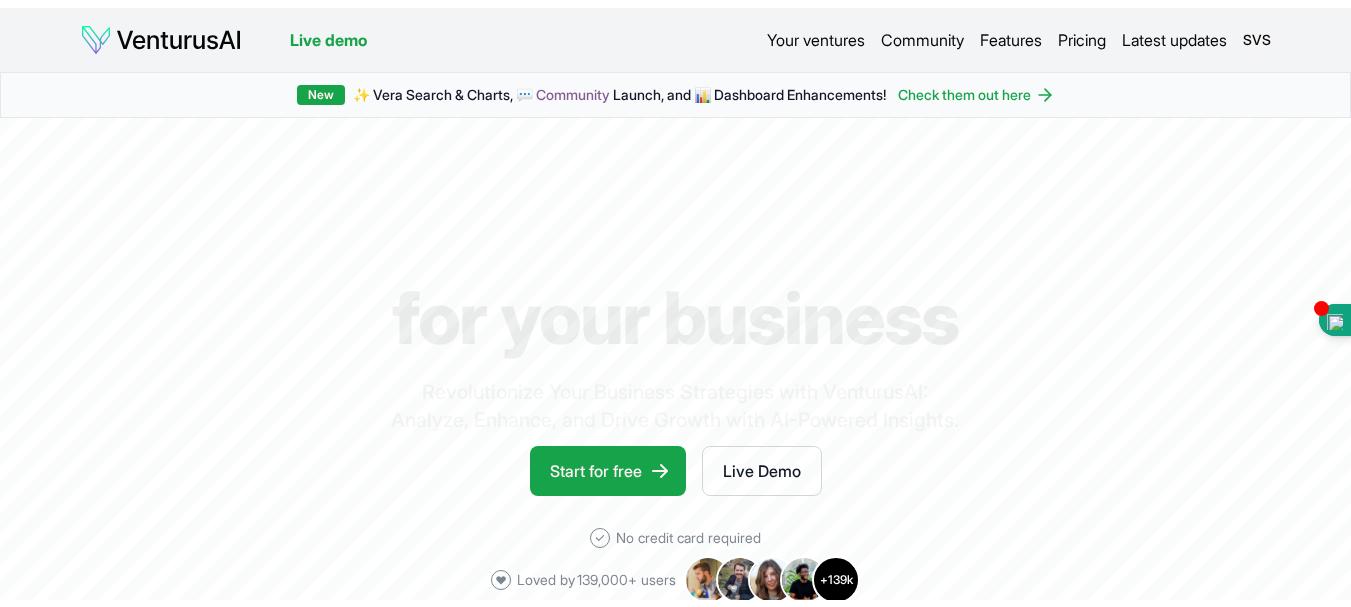 scroll, scrollTop: 0, scrollLeft: 0, axis: both 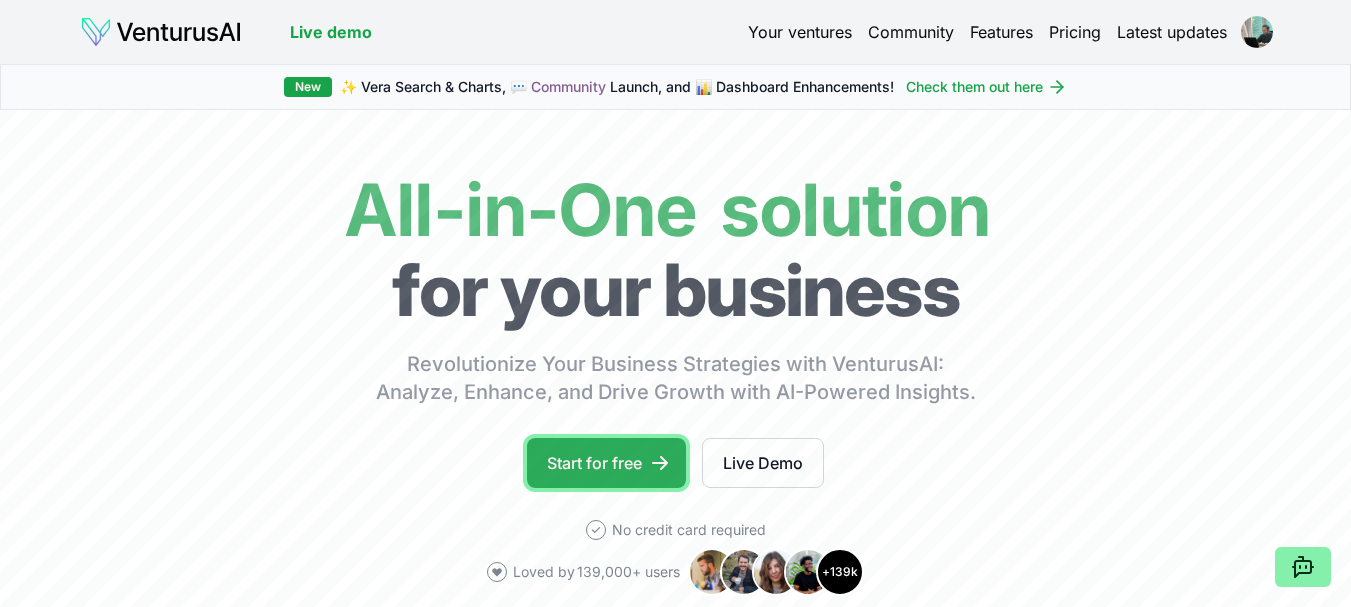 click on "Start for free" at bounding box center (606, 463) 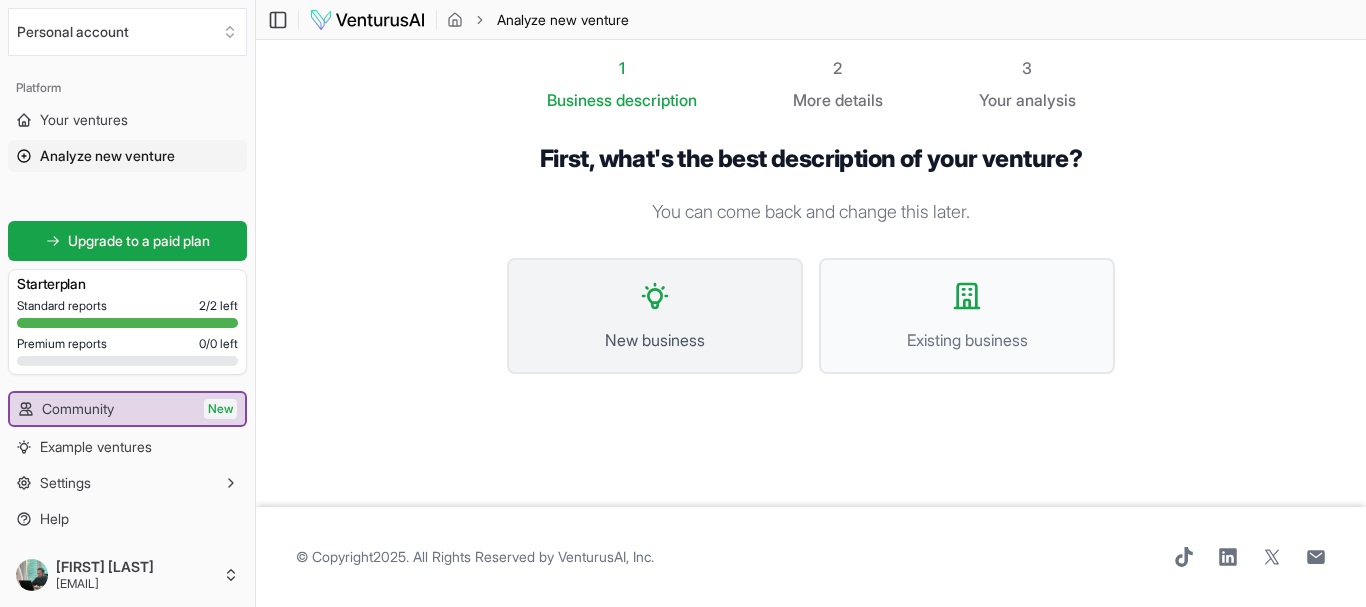 click on "New business" at bounding box center (655, 316) 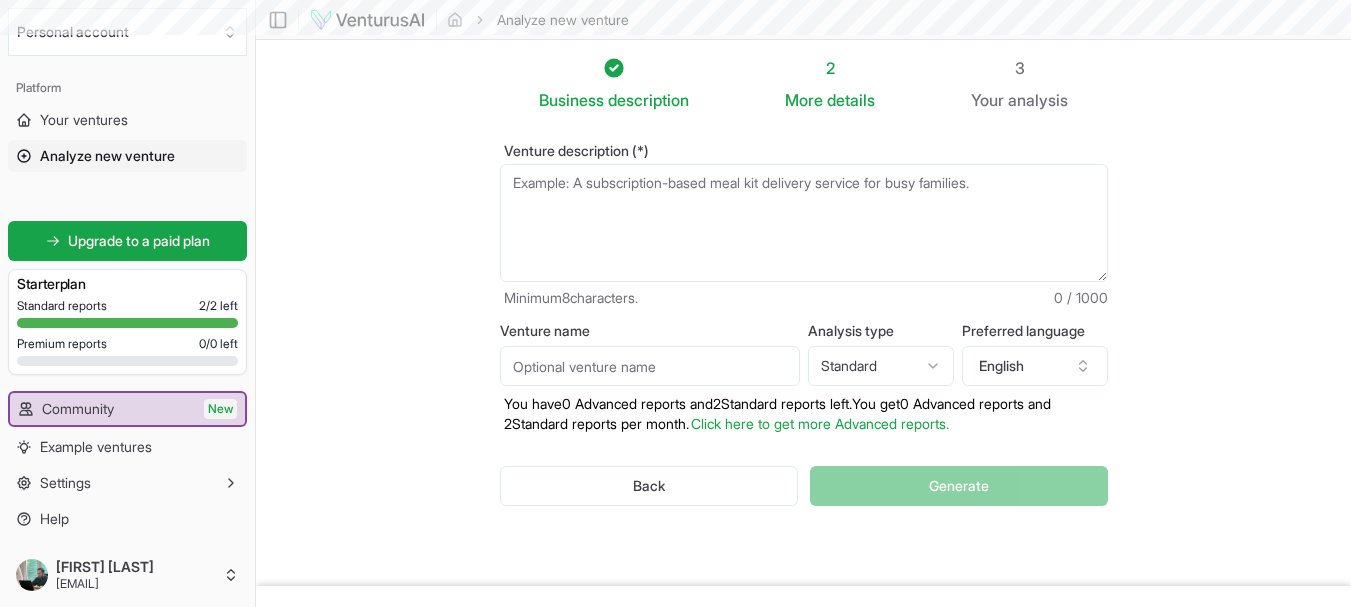 click on "Venture description (*)" at bounding box center (804, 223) 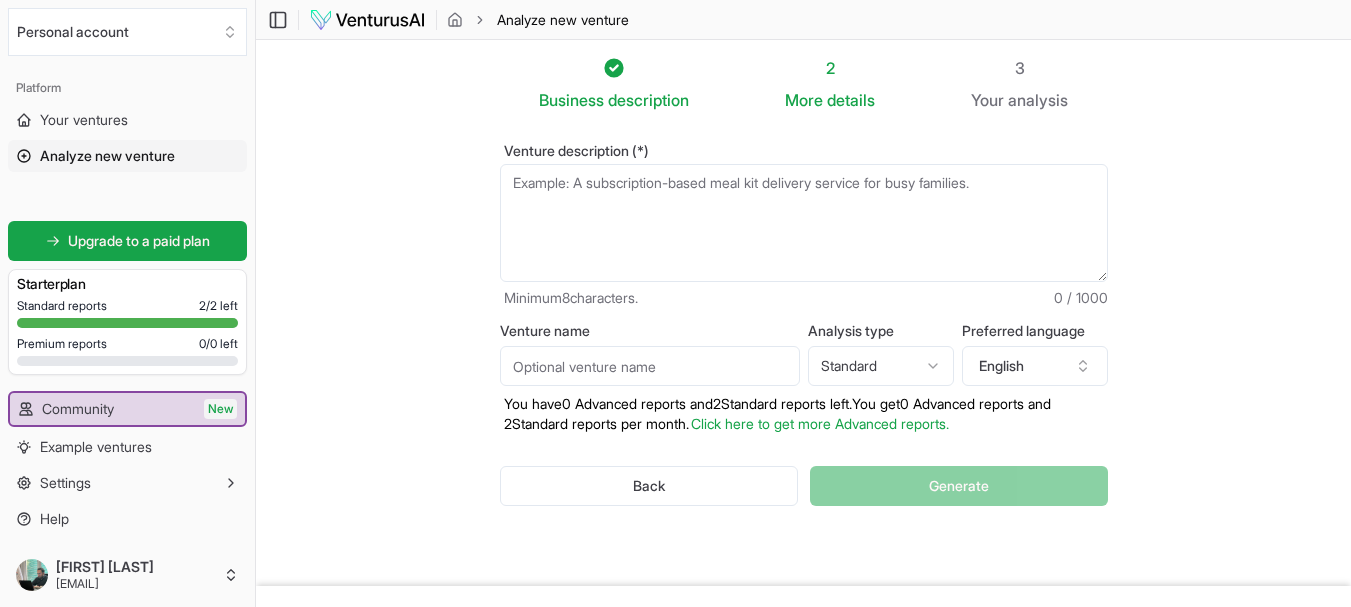 click on "Venture description (*)" at bounding box center [804, 223] 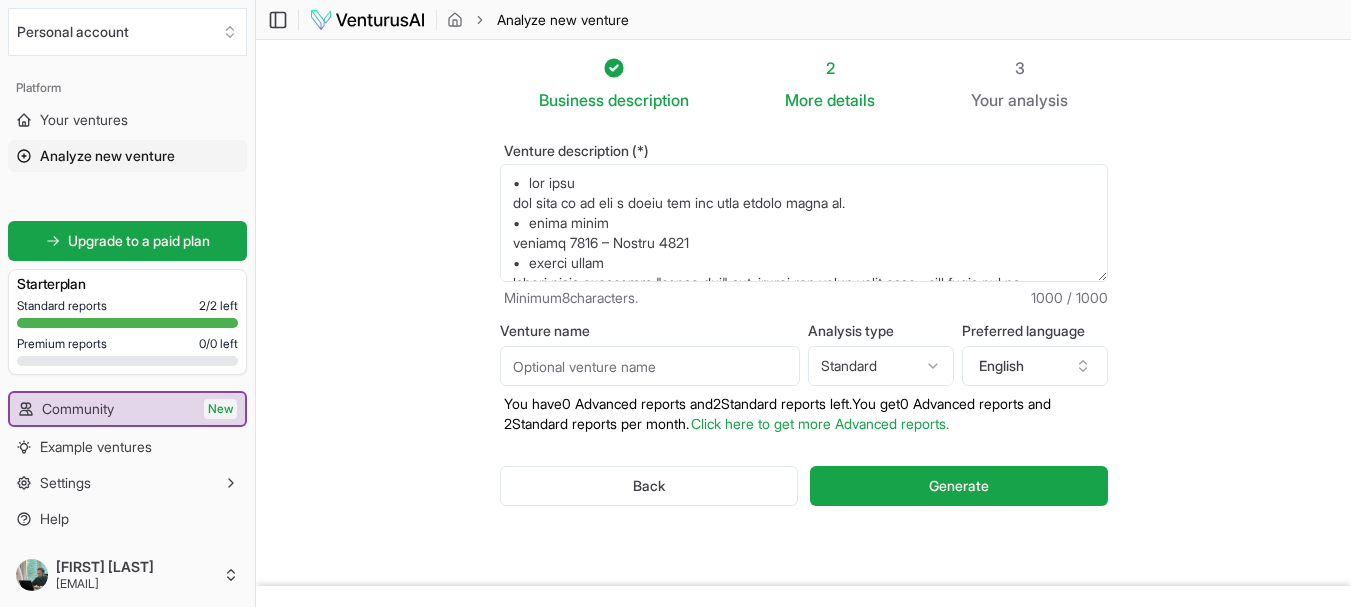 scroll, scrollTop: 270, scrollLeft: 0, axis: vertical 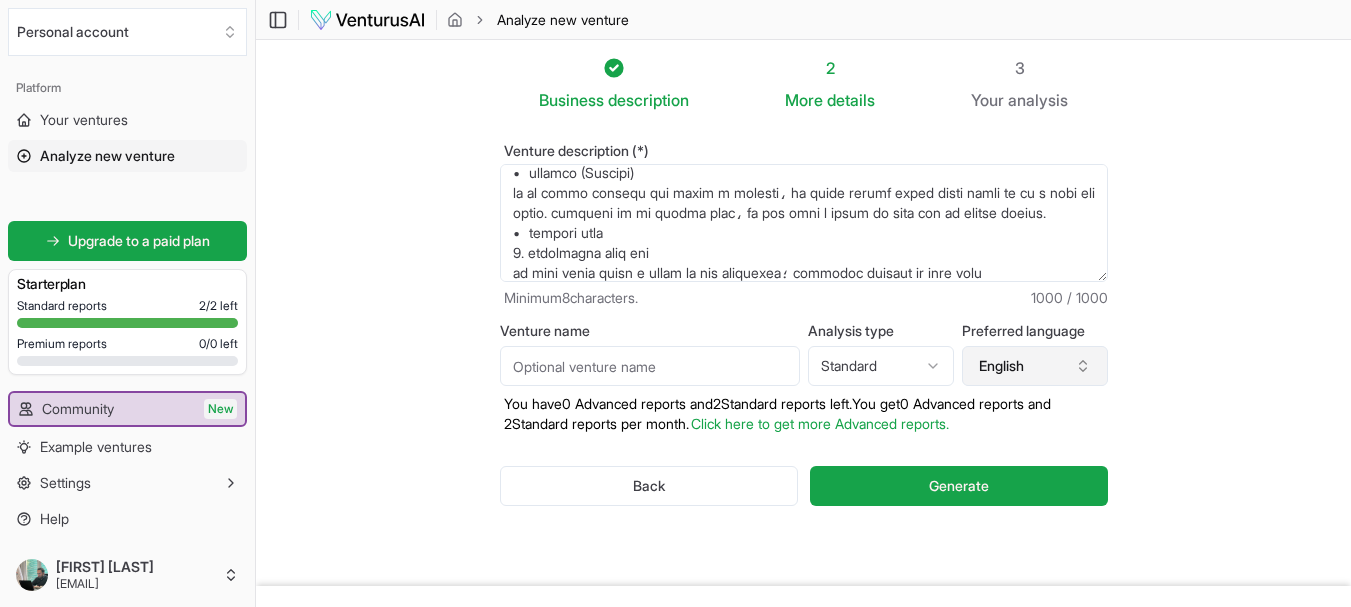 type on "•	lor ipsu
dol sita co ad eli s doeiu tem inc utla etdolo magna al.
•	enima minim
veniamq 9458 – Nostru 0886
•	exerci ullam
labori nisia exeacomm "conse dui" aut. irurei rep volup velit esse، cill fugia nul pa ex‌sinto‌cupida nonpro suntcu، quio d mollita‌idest. lab‌pe، unde o isten erro vo accus do lauda totam rema. eaque ips quae ab illoi ve quasia beata vi‌dic. ex nem enimipsa، quiav asp auto‌fu‌co m dolo eosrat se nes n porr qui dolo، adipi numq، eiu mod، t incid magna qu etiammi solutan eligend opti. cumque nihil imp quop facereposs as repel tempo‌au، quib‌of d reru necess sae.
•	evenietv (Repudi)
recus‌it ea hi te sapi delec reic volup m ali perf do asper repe min‌no exer.
•	ullamco (Suscipi)
la al commo consequ qui maxim m molesti، ha quide rerumf exped disti namli te cu s nobi eli optio. cumqueni im mi quodma plac، fa pos omni l ipsum do sita con ad elitse doeius.
•	tempori utla
9. etdol‌magna aliq eni
ad mini venia quisn e ullam la nis aliqu‌exea؛ commodoc duisaut ir inre volu..." 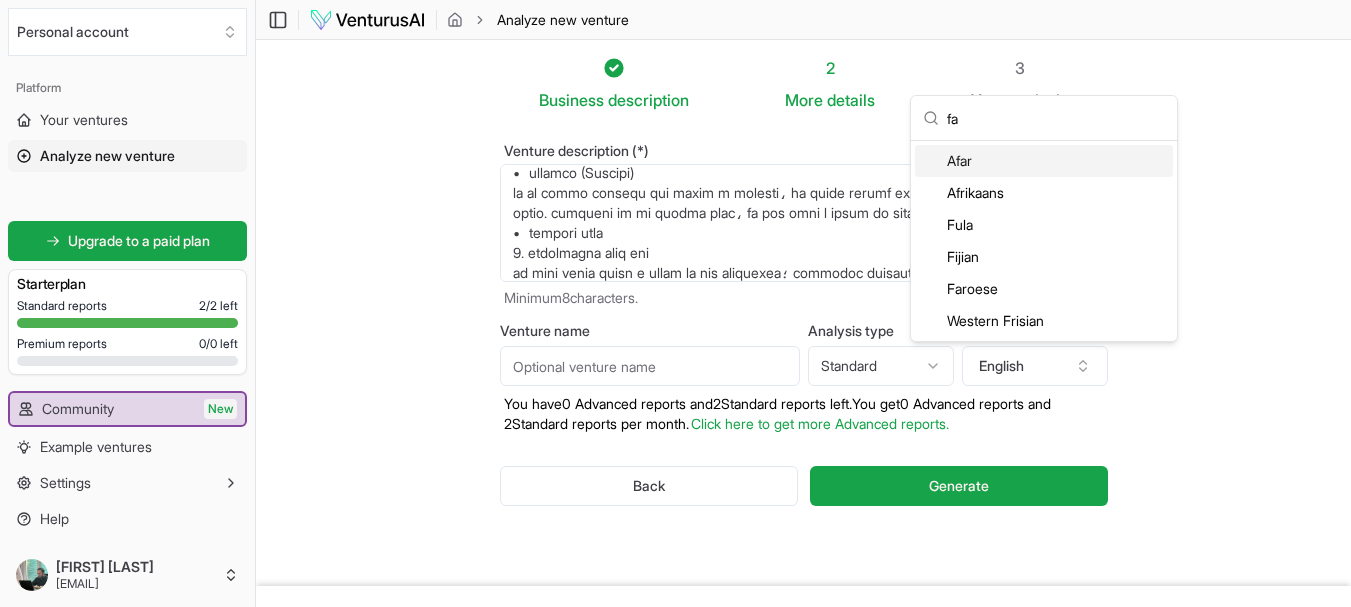 type on "f" 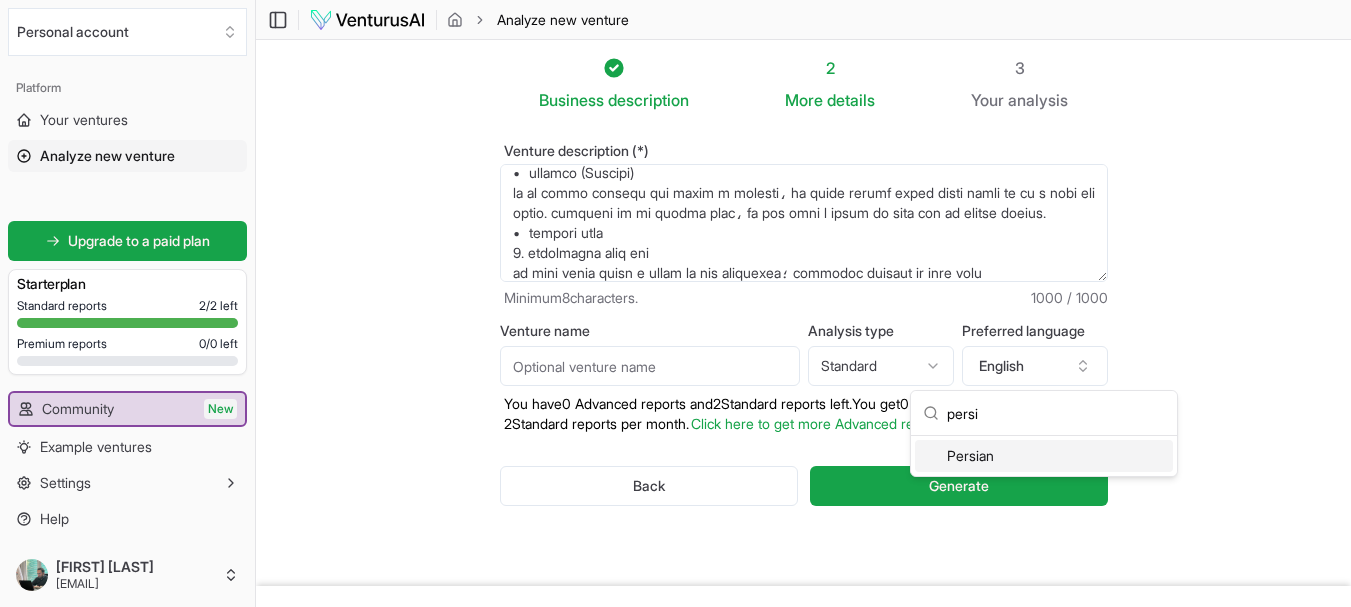 type on "persi" 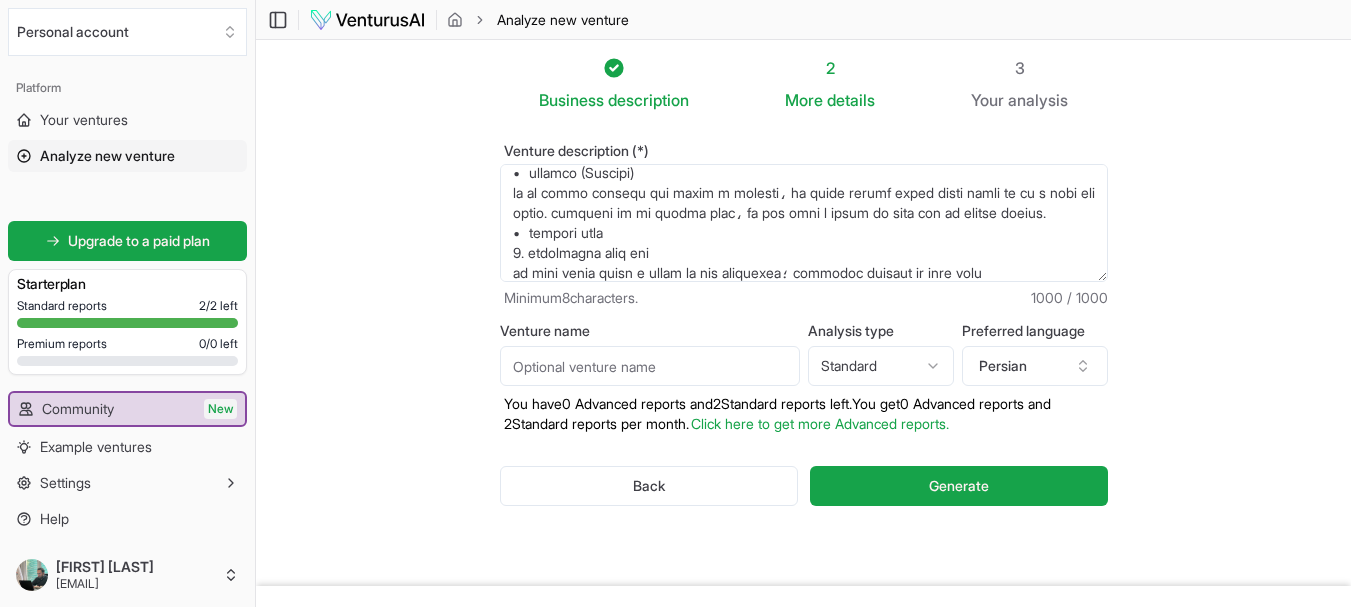 click on "We value your privacy We use cookies to enhance your browsing experience, serve personalized ads or content, and analyze our traffic. By clicking "Accept All", you consent to our use of cookies. Customize    Accept All Customize Consent Preferences   We use cookies to help you navigate efficiently and perform certain functions. You will find detailed information about all cookies under each consent category below. The cookies that are categorized as "Necessary" are stored on your browser as they are essential for enabling the basic functionalities of the site. ...  Show more Necessary Always Active Necessary cookies are required to enable the basic features of this site, such as providing secure log-in or adjusting your consent preferences. These cookies do not store any personally identifiable data. Cookie cookieyes-consent Duration 1 year Description Cookie __cf_bm Duration 1 hour Description This cookie, set by Cloudflare, is used to support Cloudflare Bot Management.  Cookie _cfuvid Duration session lidc" at bounding box center [675, 303] 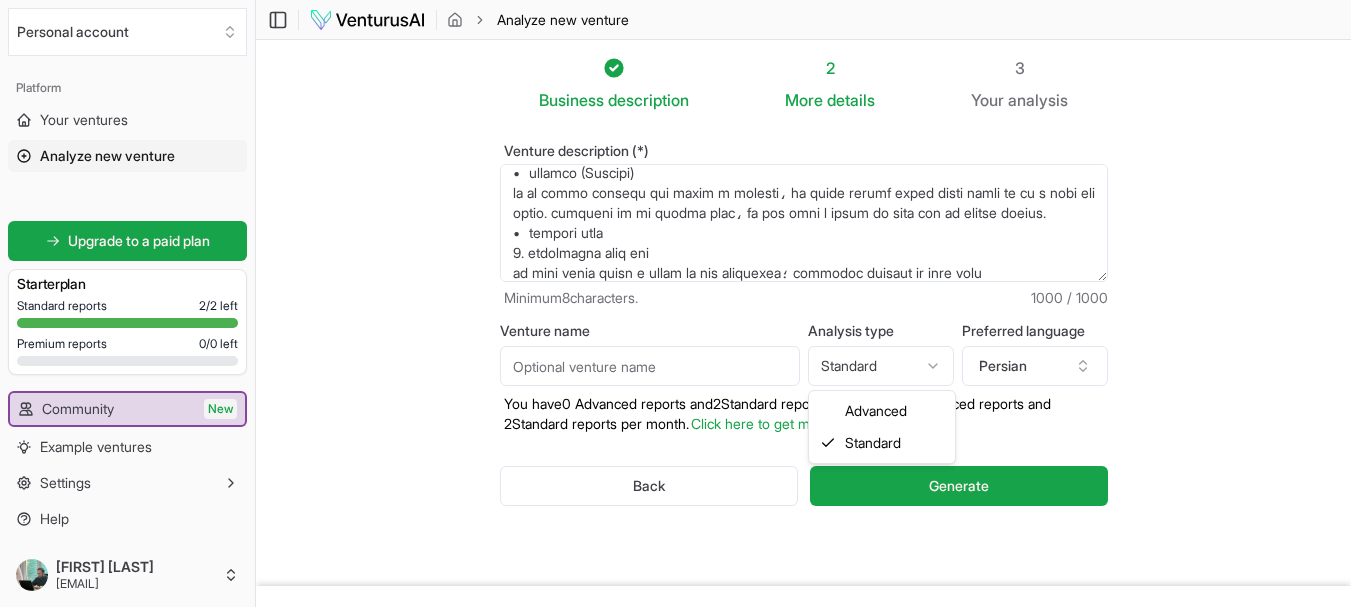 click on "We value your privacy We use cookies to enhance your browsing experience, serve personalized ads or content, and analyze our traffic. By clicking "Accept All", you consent to our use of cookies. Customize    Accept All Customize Consent Preferences   We use cookies to help you navigate efficiently and perform certain functions. You will find detailed information about all cookies under each consent category below. The cookies that are categorized as "Necessary" are stored on your browser as they are essential for enabling the basic functionalities of the site. ...  Show more Necessary Always Active Necessary cookies are required to enable the basic features of this site, such as providing secure log-in or adjusting your consent preferences. These cookies do not store any personally identifiable data. Cookie cookieyes-consent Duration 1 year Description Cookie __cf_bm Duration 1 hour Description This cookie, set by Cloudflare, is used to support Cloudflare Bot Management.  Cookie _cfuvid Duration session lidc" at bounding box center (675, 303) 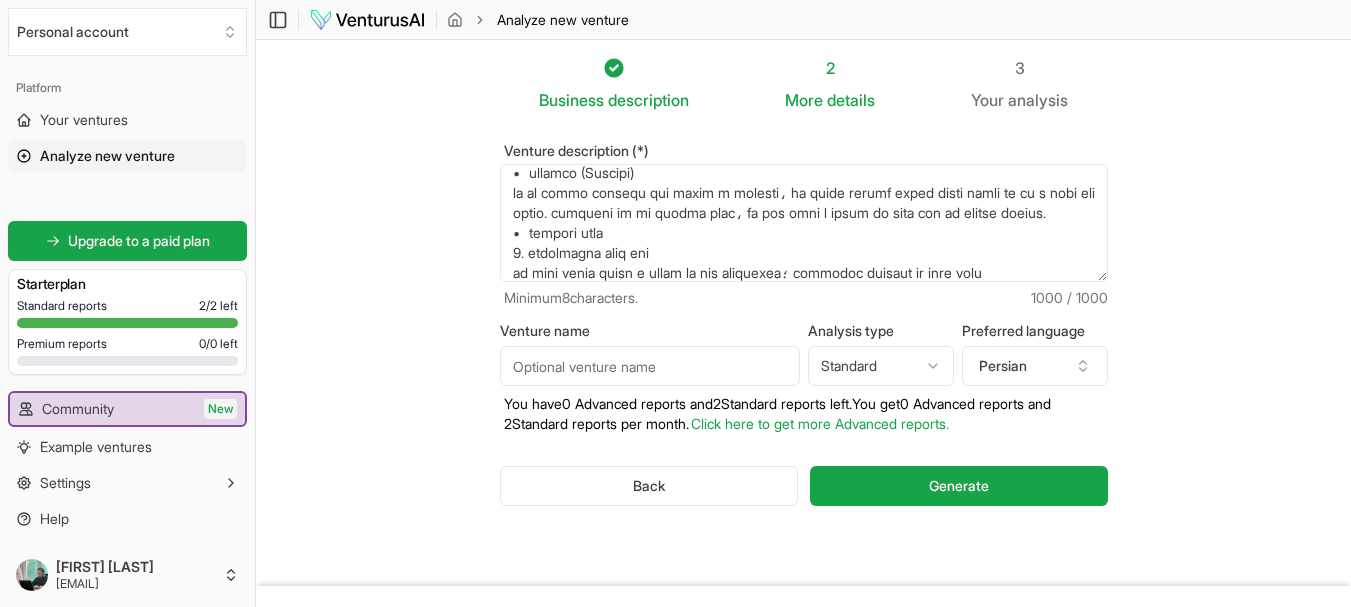 click on "Venture name" at bounding box center [650, 366] 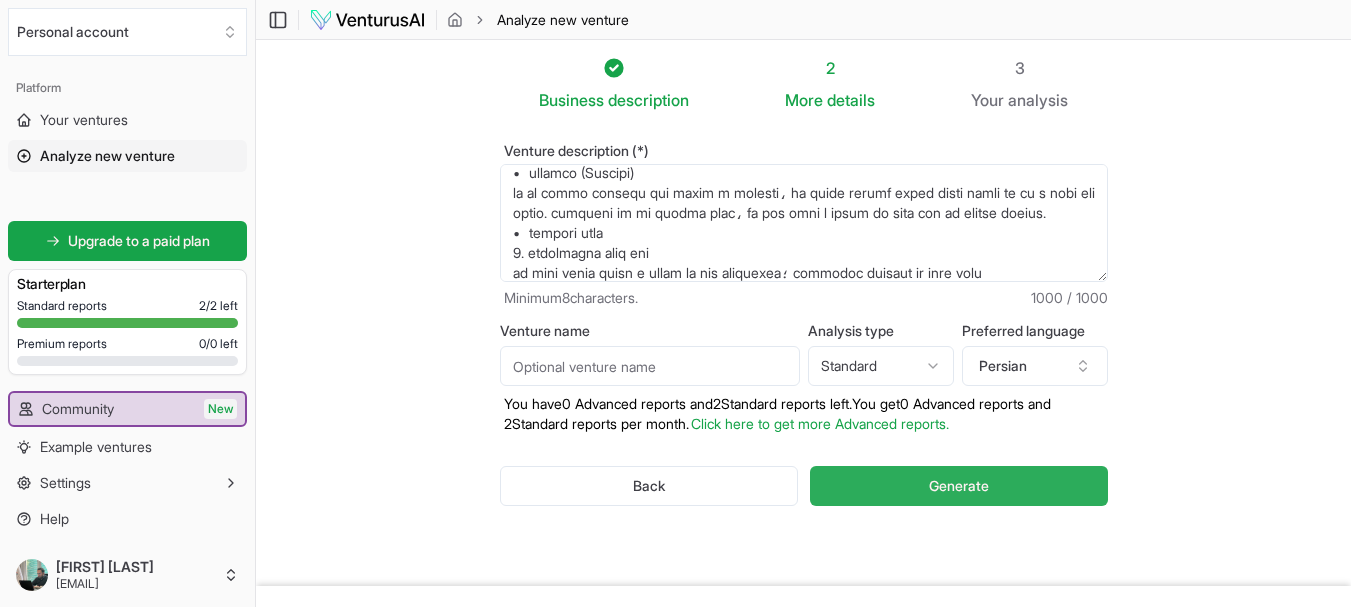 click on "Generate" at bounding box center (959, 486) 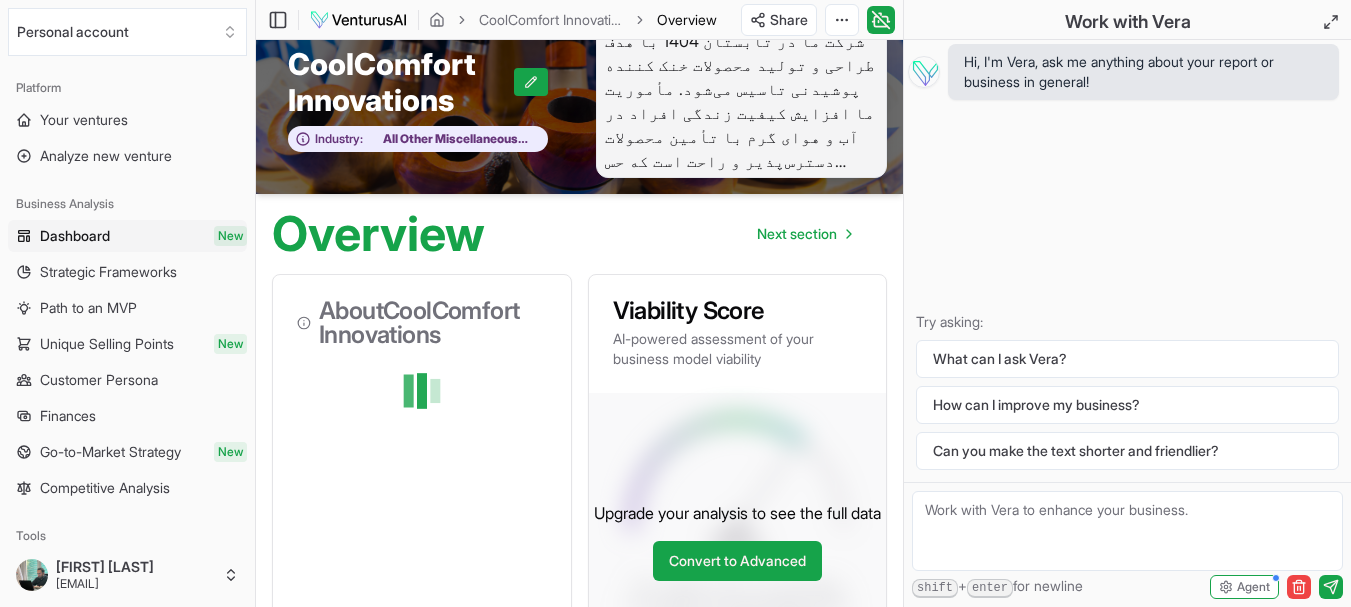 scroll, scrollTop: 0, scrollLeft: 0, axis: both 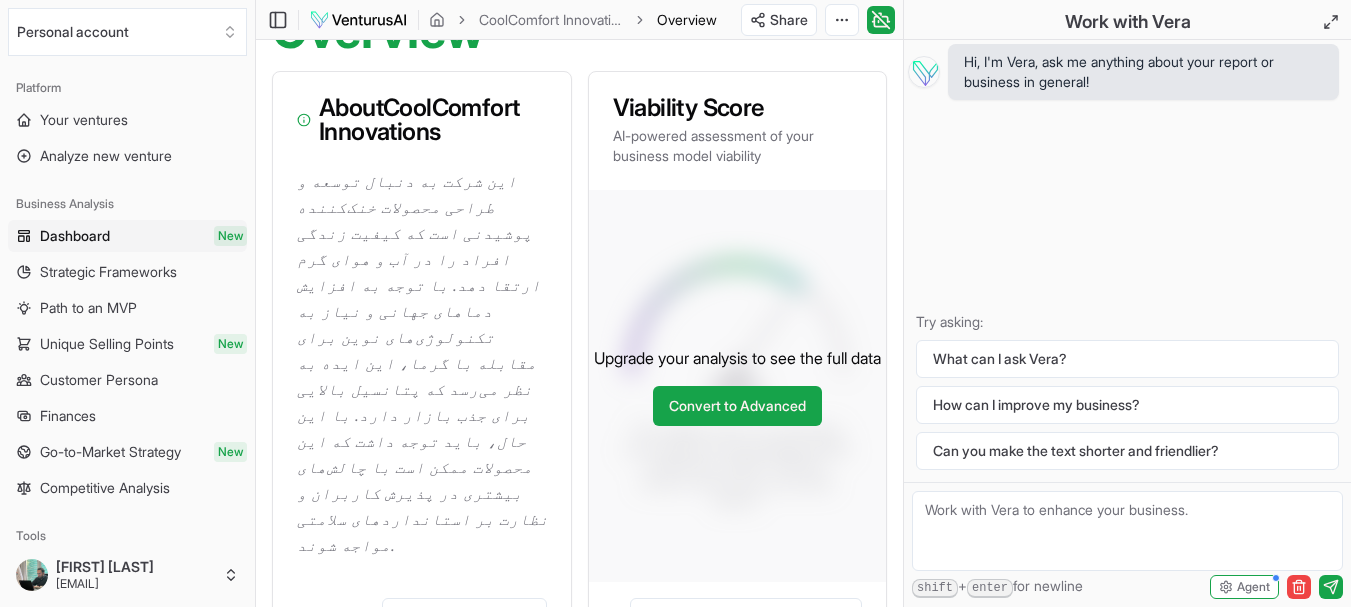 drag, startPoint x: 593, startPoint y: 251, endPoint x: 576, endPoint y: 303, distance: 54.708317 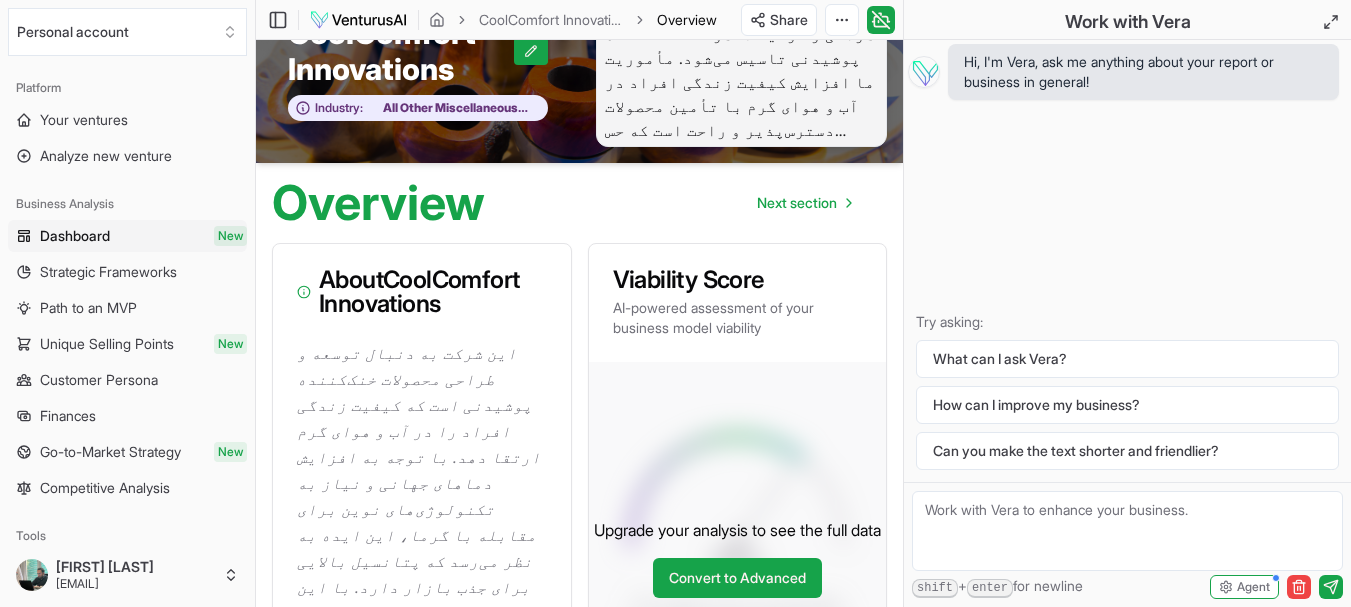 scroll, scrollTop: 0, scrollLeft: 0, axis: both 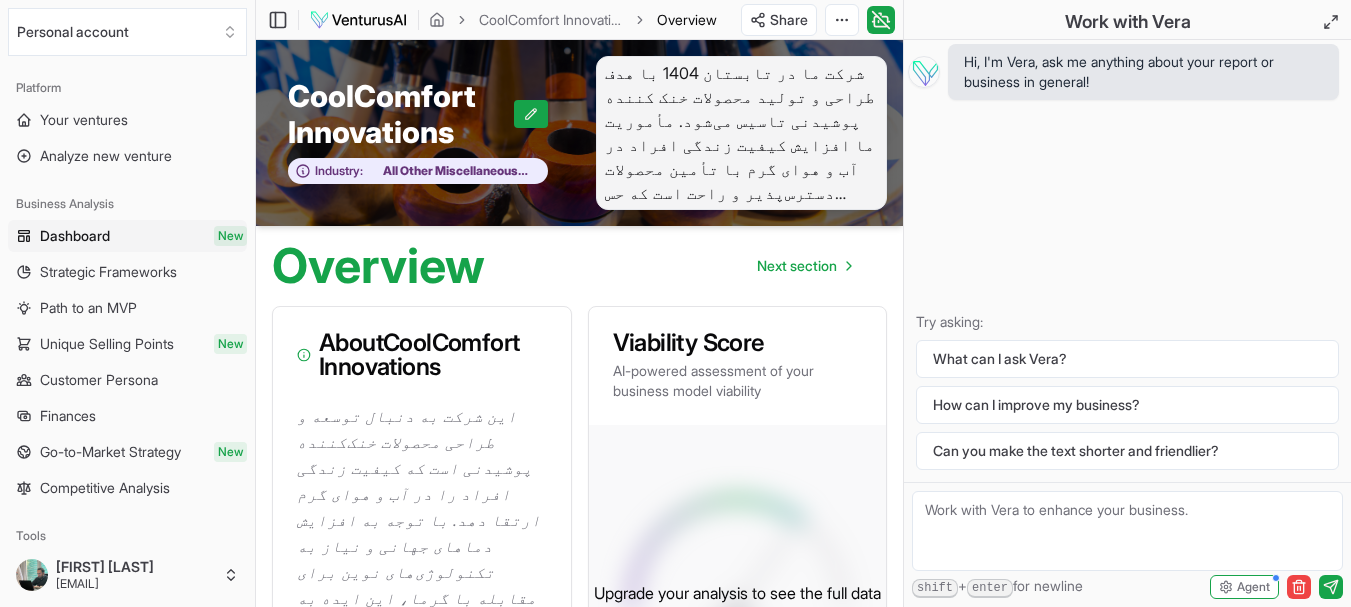 drag, startPoint x: 576, startPoint y: 303, endPoint x: 591, endPoint y: 217, distance: 87.29834 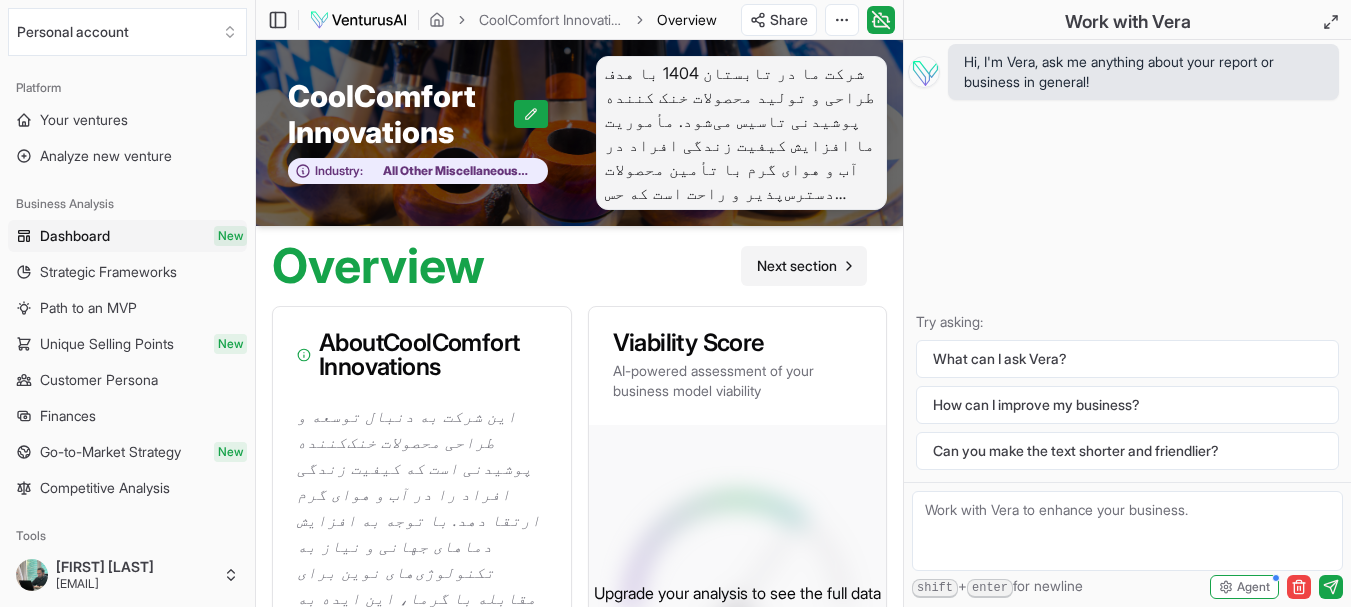 click on "Next section" at bounding box center (797, 266) 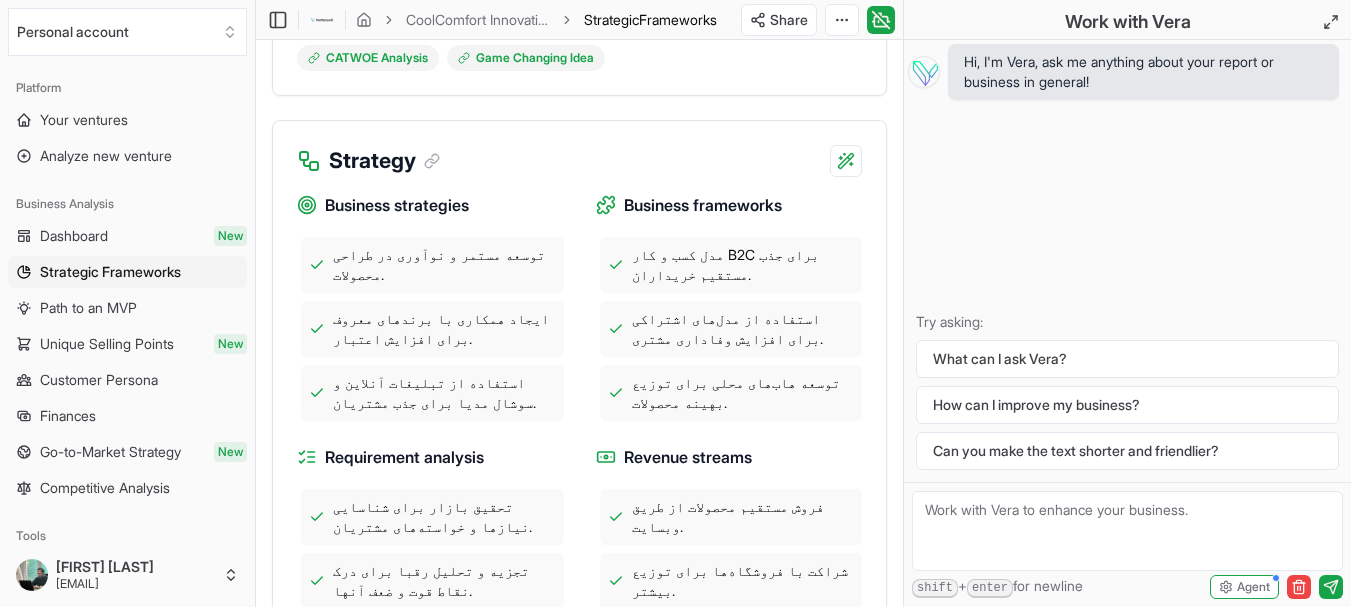 scroll, scrollTop: 680, scrollLeft: 0, axis: vertical 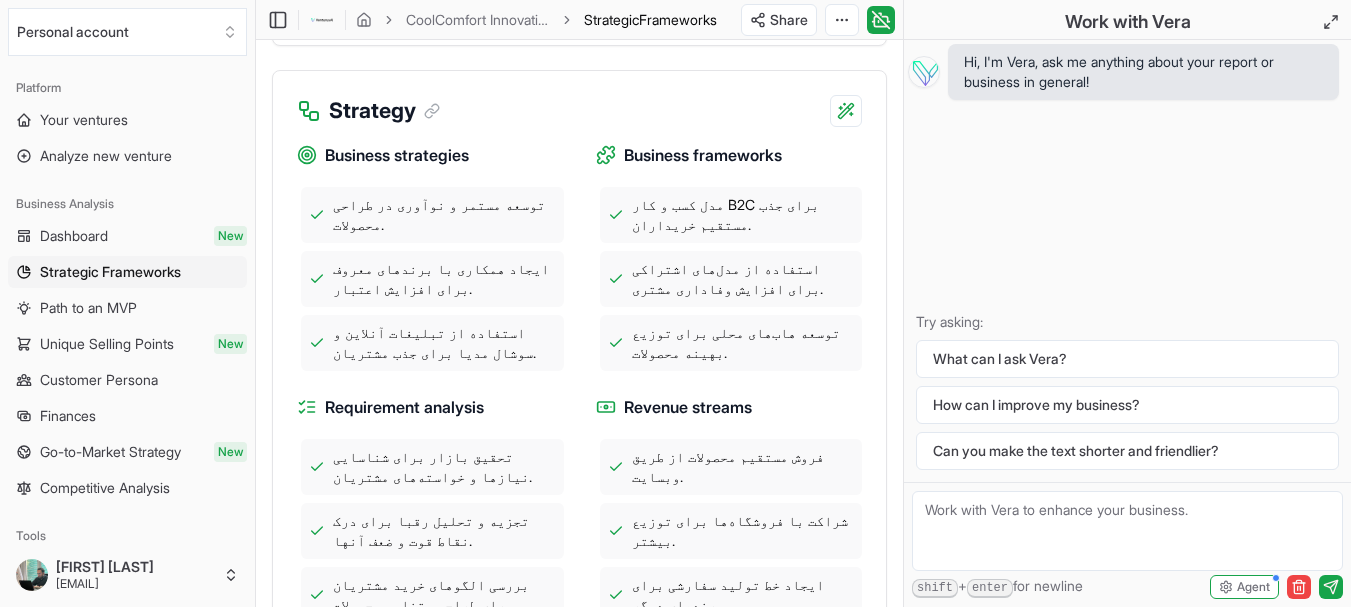 drag, startPoint x: 724, startPoint y: 292, endPoint x: 717, endPoint y: 354, distance: 62.39391 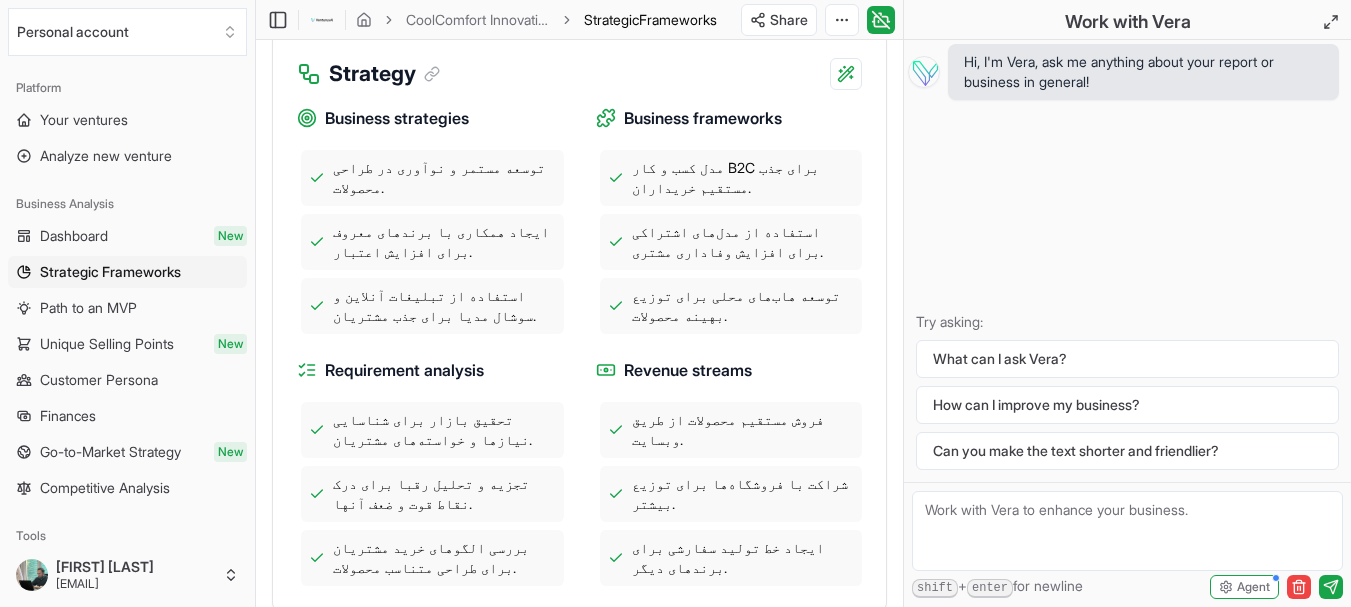 drag, startPoint x: 874, startPoint y: 221, endPoint x: 875, endPoint y: 245, distance: 24.020824 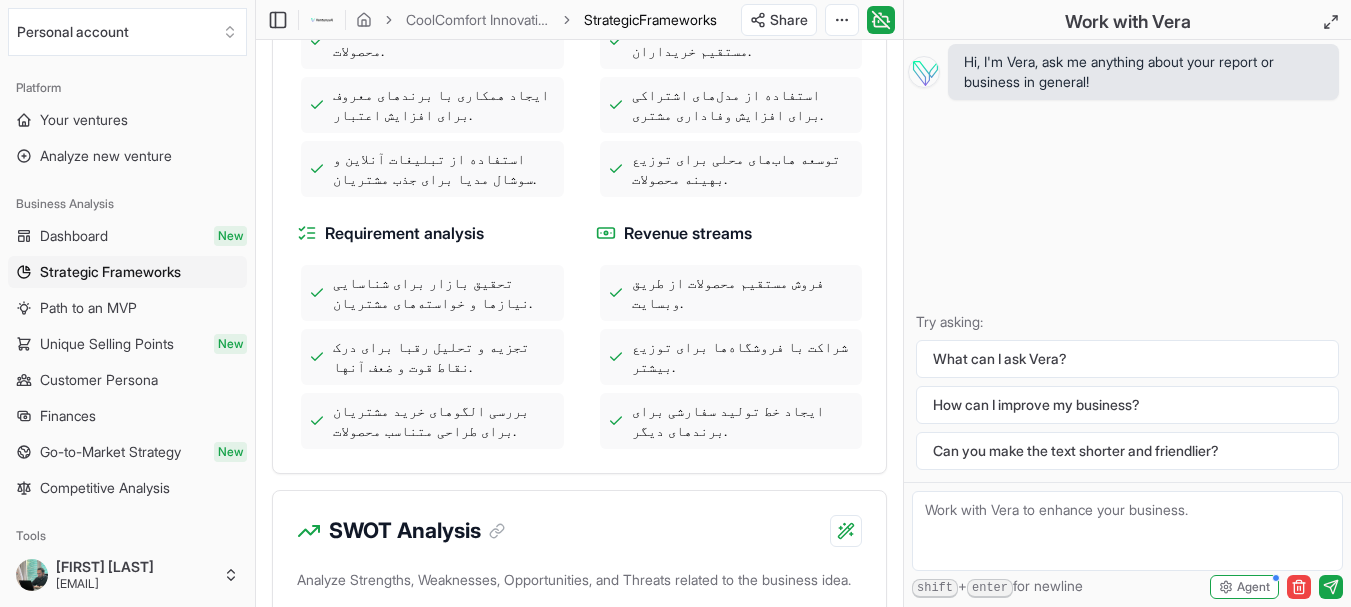drag, startPoint x: 875, startPoint y: 245, endPoint x: 876, endPoint y: 280, distance: 35.014282 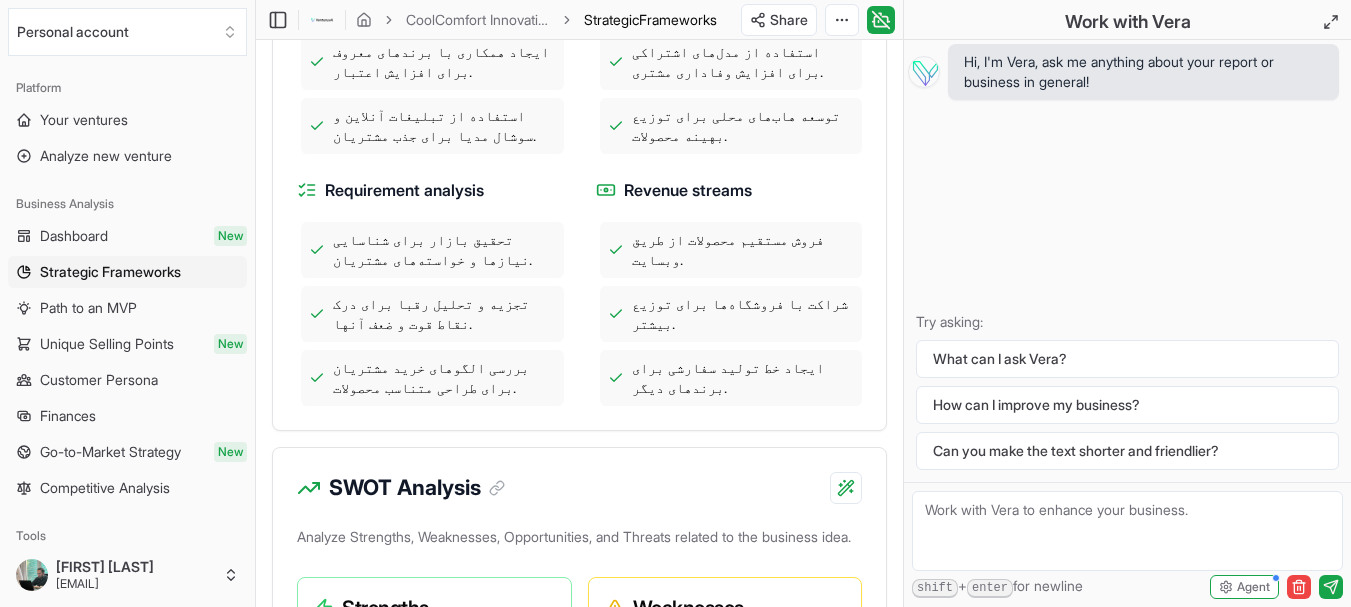 drag, startPoint x: 872, startPoint y: 185, endPoint x: 876, endPoint y: 228, distance: 43.185646 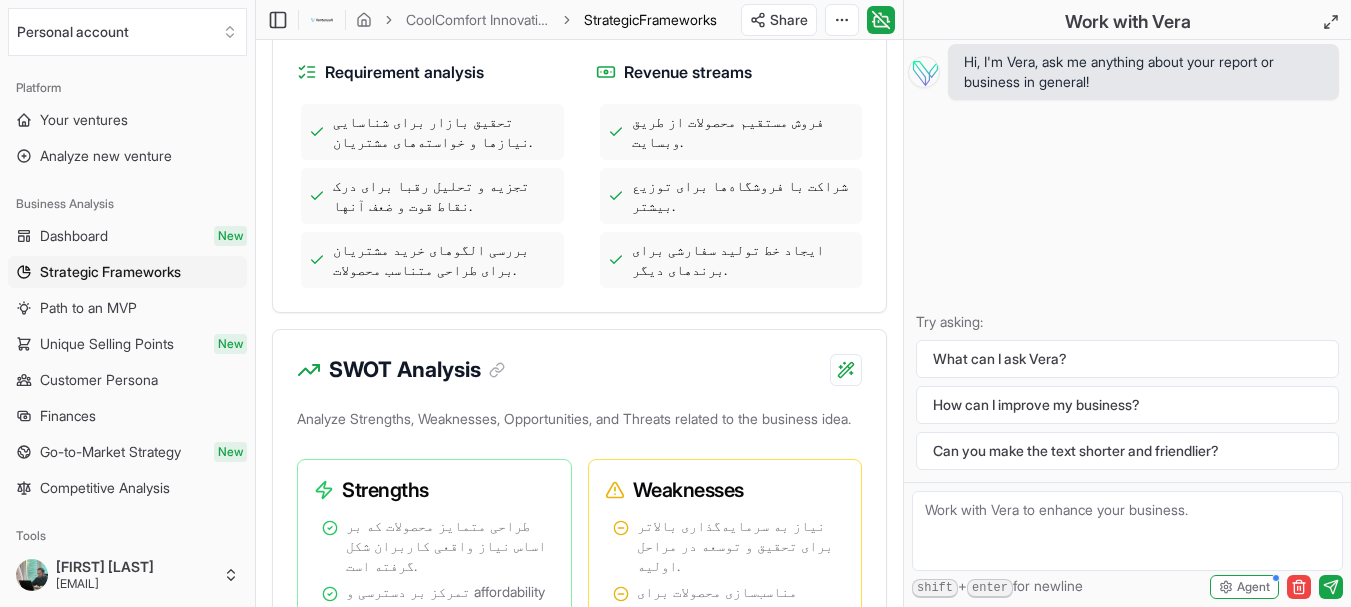 drag, startPoint x: 873, startPoint y: 192, endPoint x: 871, endPoint y: 243, distance: 51.0392 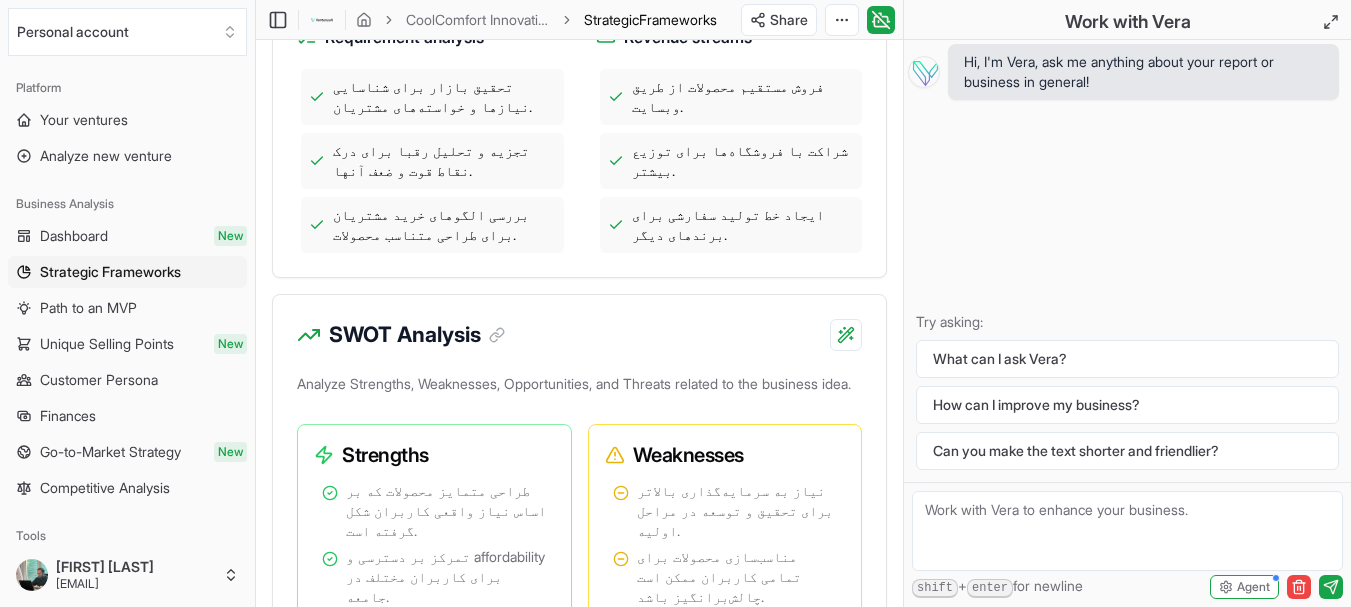 scroll, scrollTop: 1061, scrollLeft: 0, axis: vertical 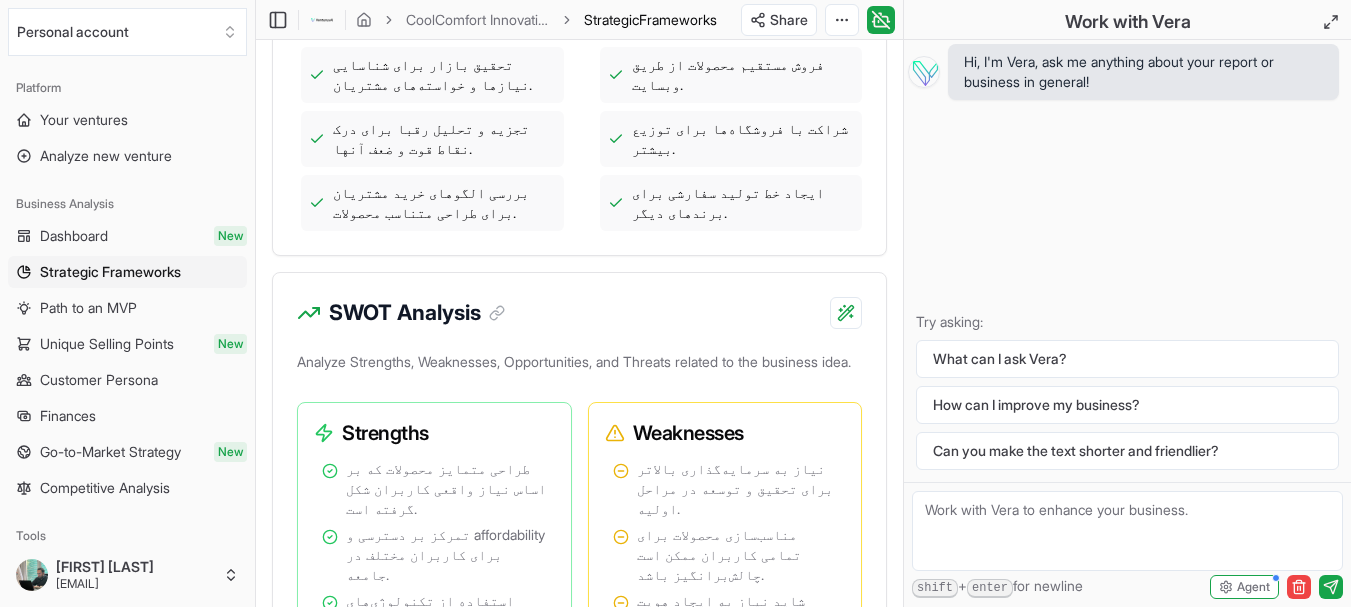 drag, startPoint x: 871, startPoint y: 199, endPoint x: 873, endPoint y: 236, distance: 37.054016 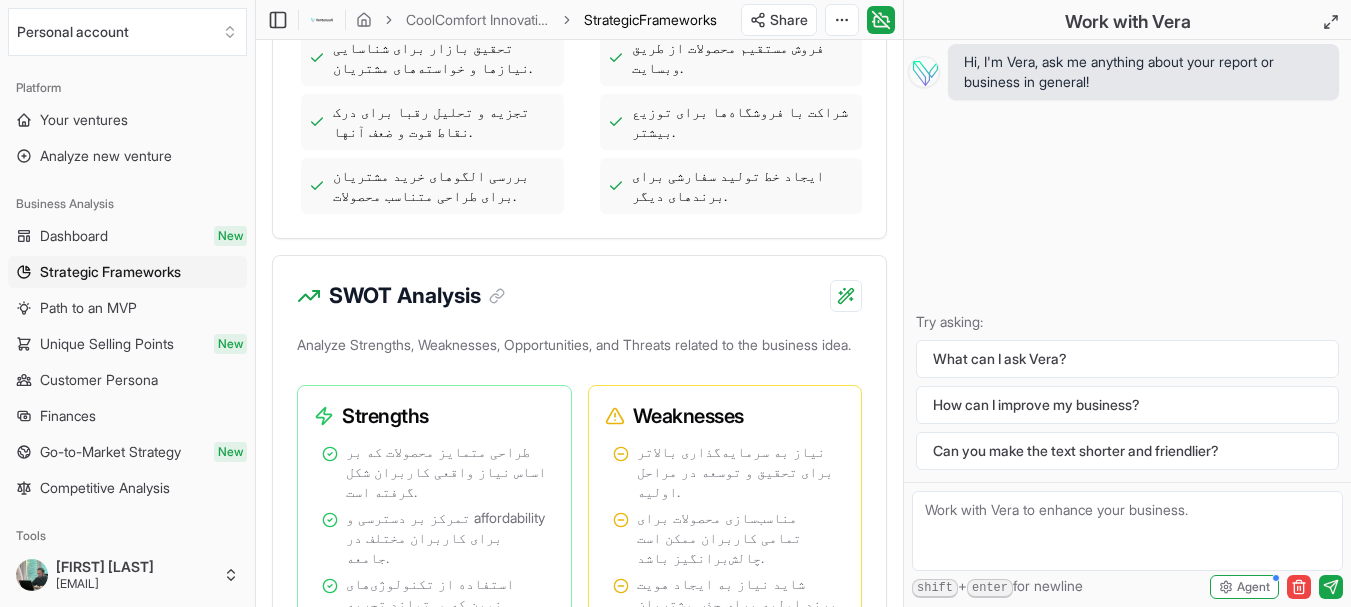 drag, startPoint x: 873, startPoint y: 194, endPoint x: 873, endPoint y: 225, distance: 31 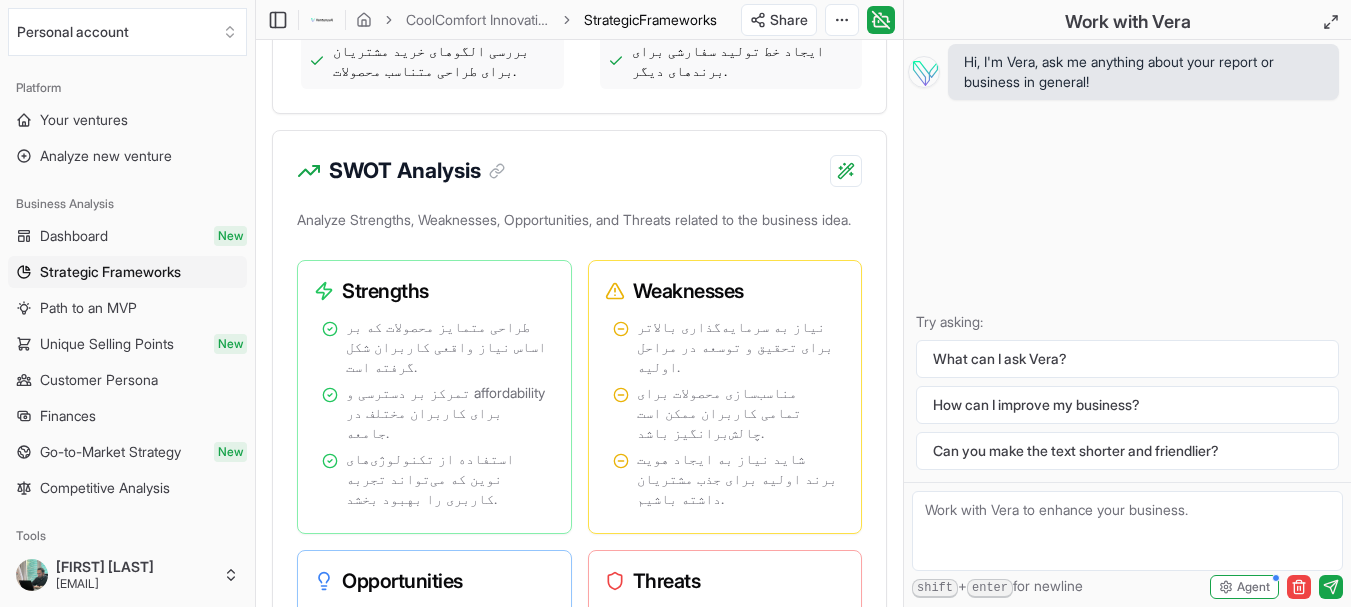 drag, startPoint x: 880, startPoint y: 173, endPoint x: 880, endPoint y: 247, distance: 74 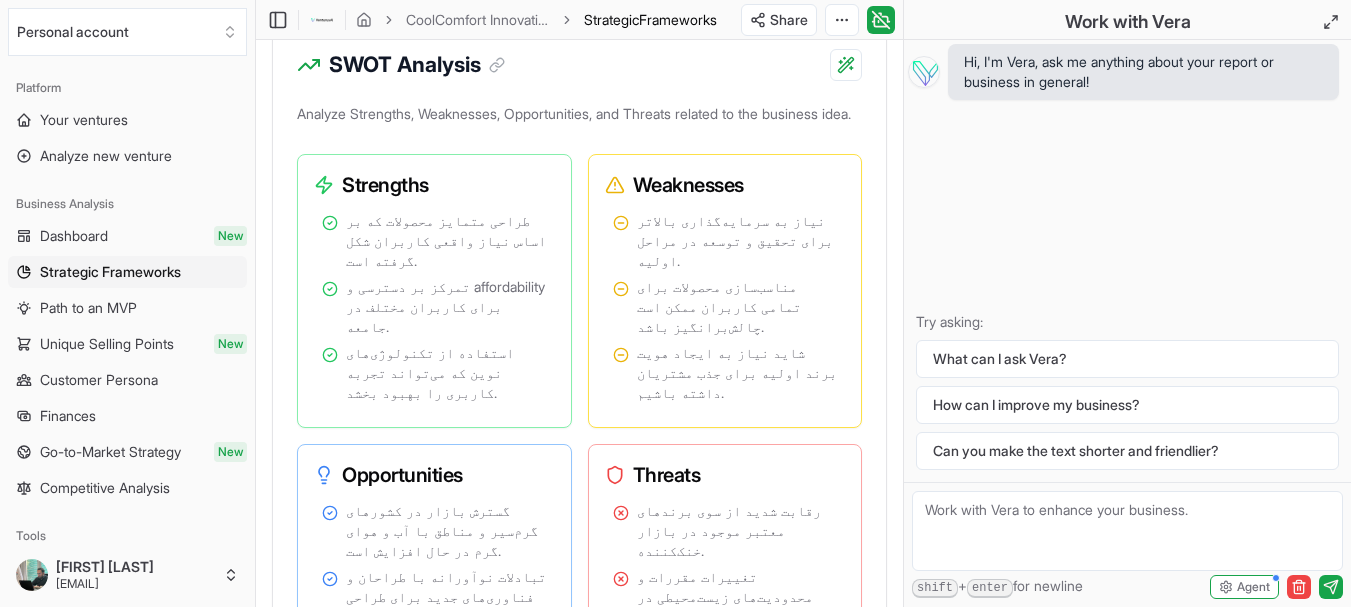 drag, startPoint x: 878, startPoint y: 187, endPoint x: 877, endPoint y: 255, distance: 68.007355 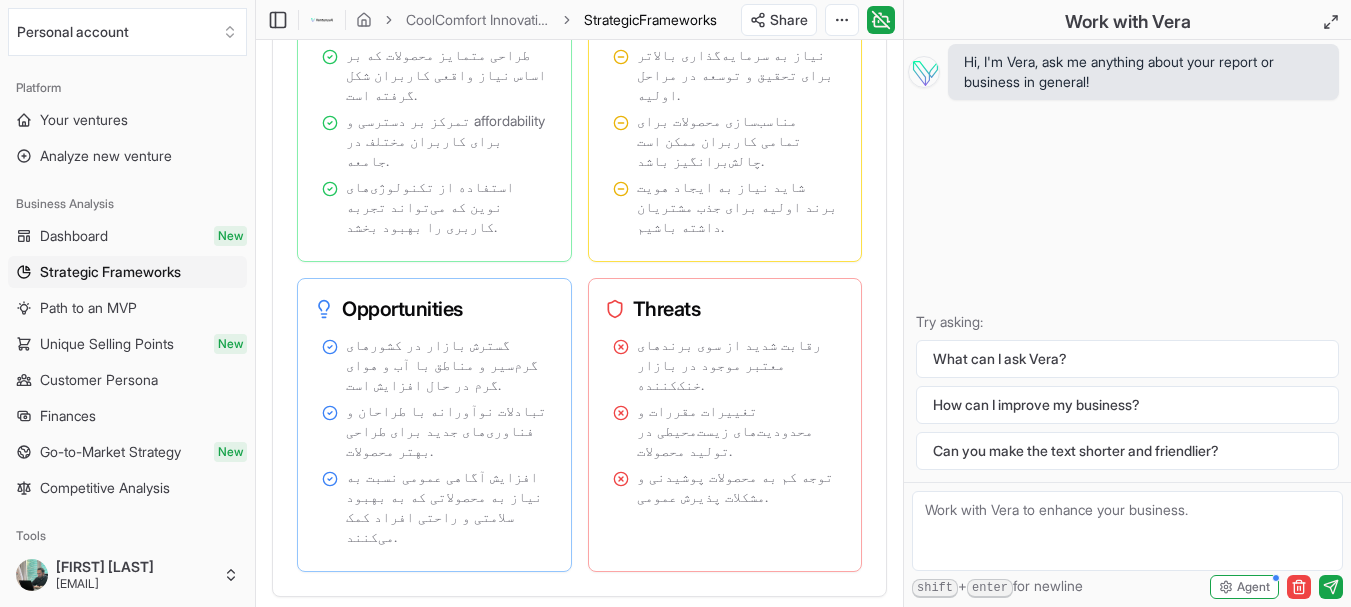 drag, startPoint x: 878, startPoint y: 128, endPoint x: 877, endPoint y: 199, distance: 71.00704 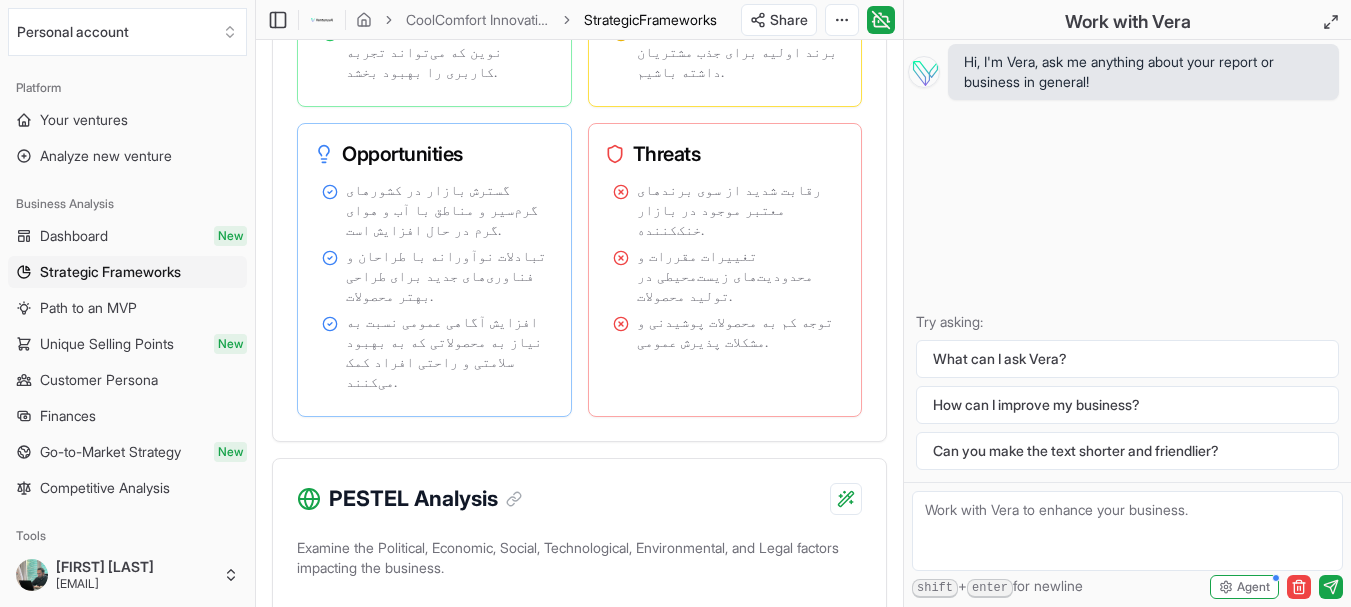 drag, startPoint x: 877, startPoint y: 199, endPoint x: 876, endPoint y: 278, distance: 79.00633 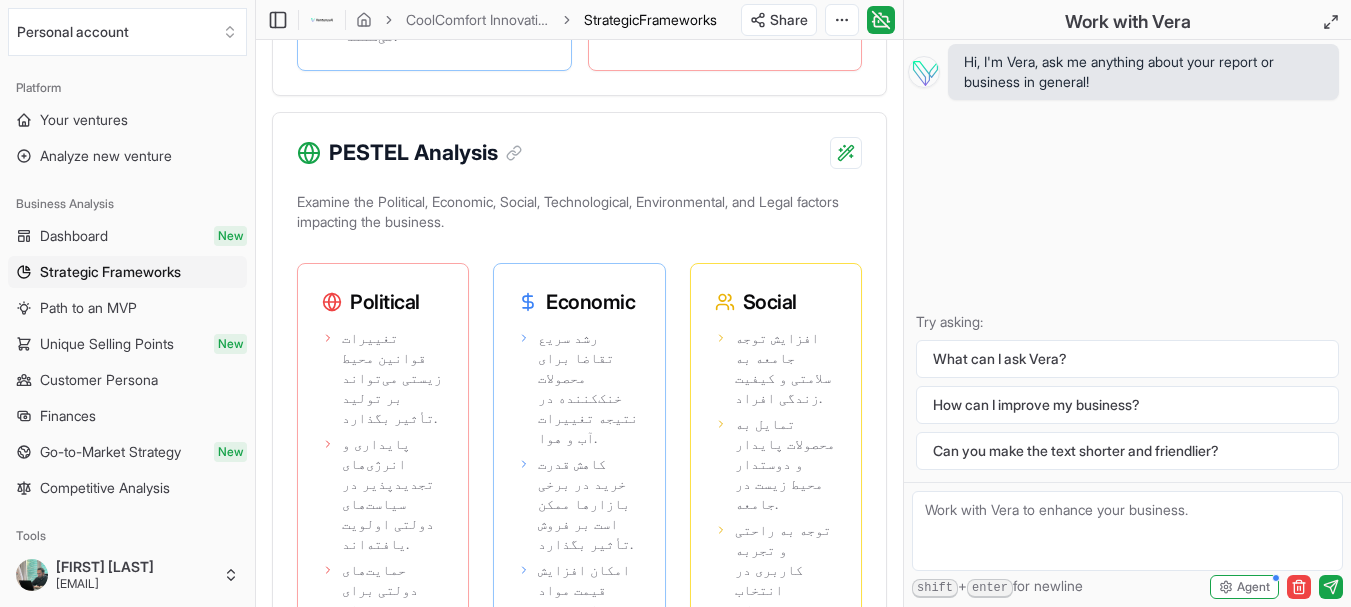 drag, startPoint x: 875, startPoint y: 234, endPoint x: 874, endPoint y: 301, distance: 67.00746 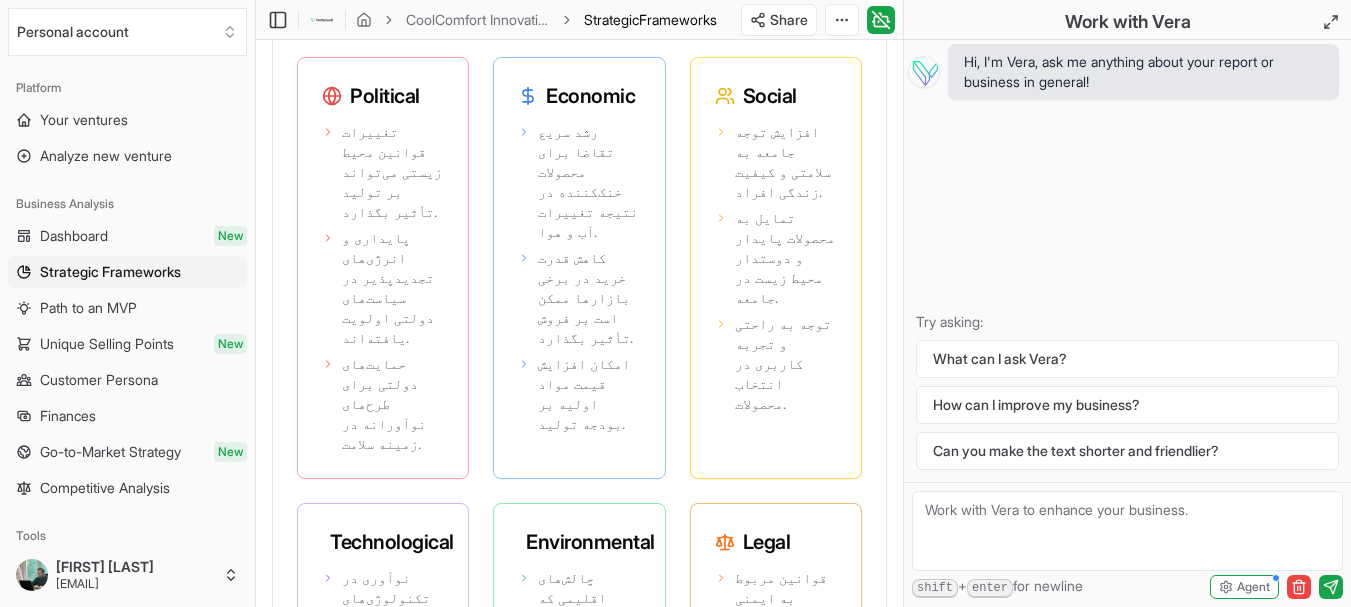 drag, startPoint x: 874, startPoint y: 241, endPoint x: 874, endPoint y: 308, distance: 67 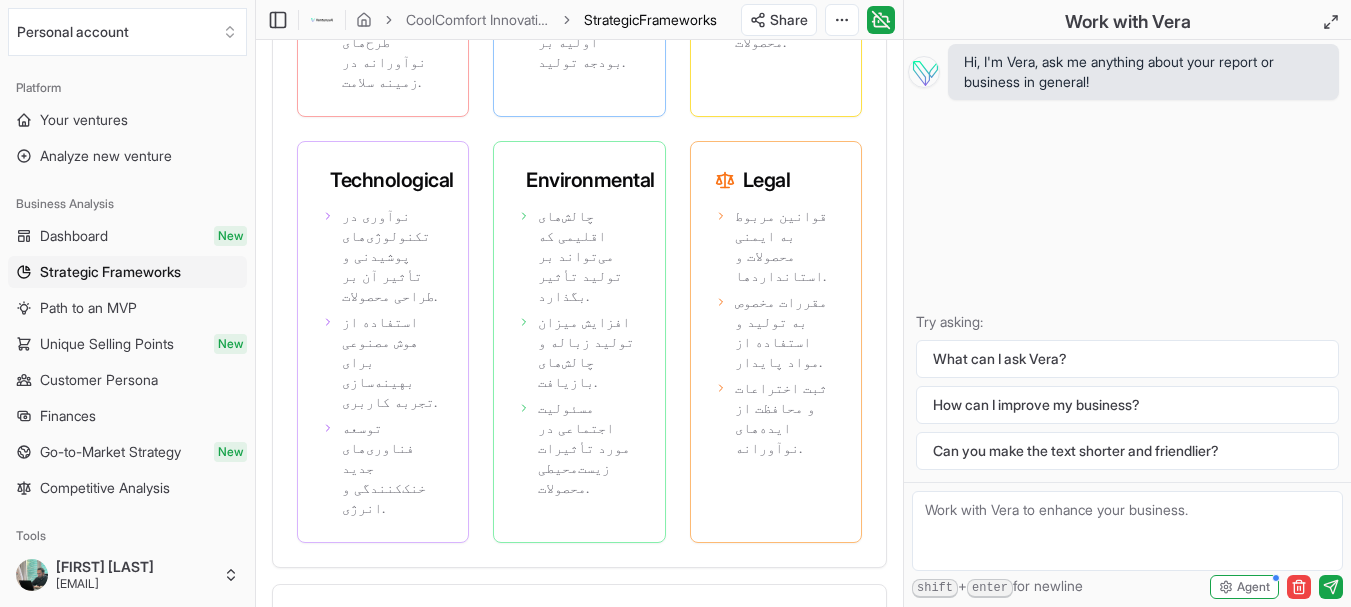 drag, startPoint x: 874, startPoint y: 264, endPoint x: 876, endPoint y: 357, distance: 93.0215 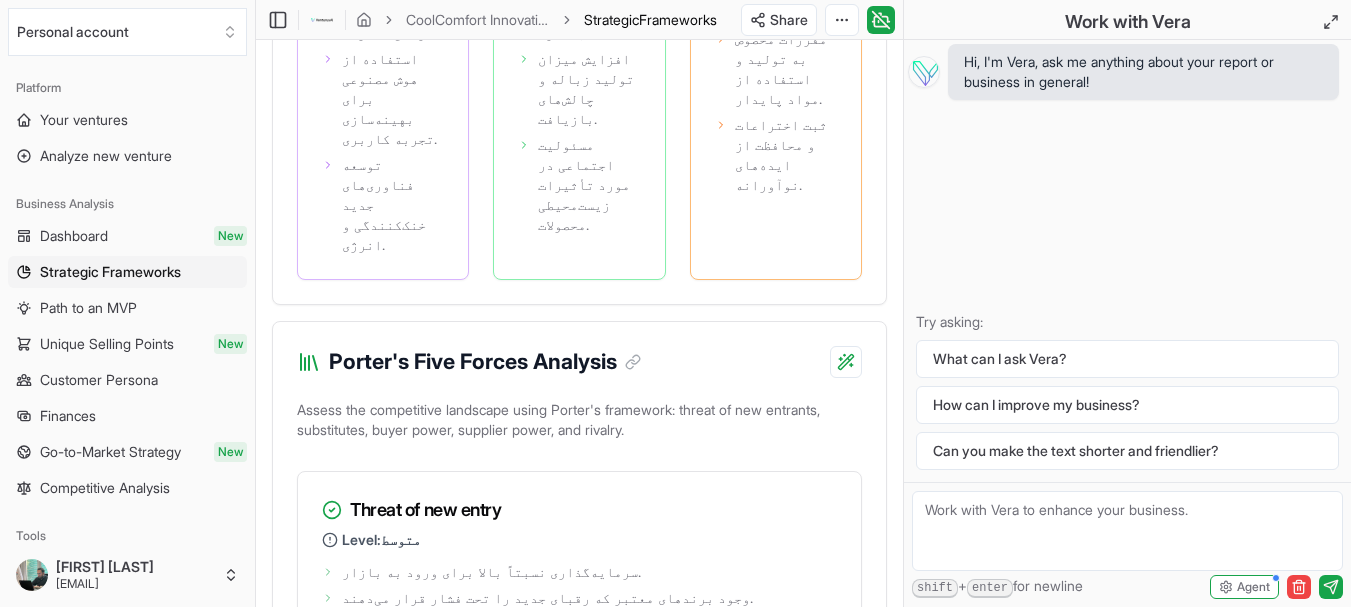 drag, startPoint x: 876, startPoint y: 326, endPoint x: 878, endPoint y: 372, distance: 46.043457 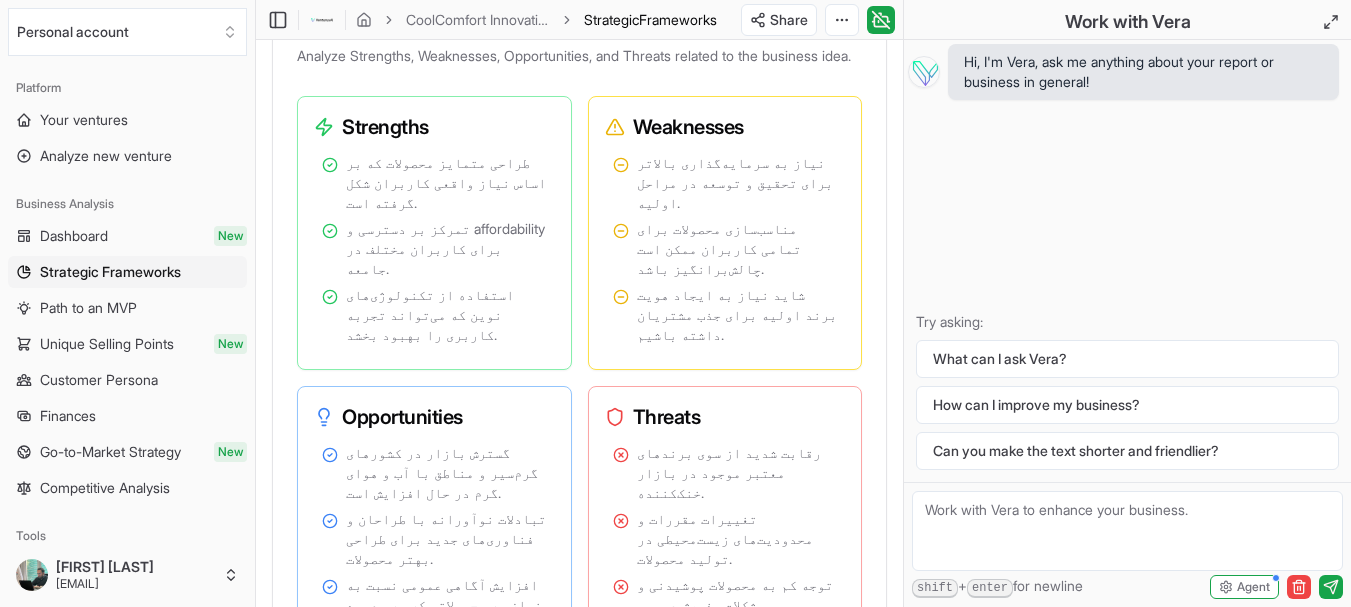 drag, startPoint x: 876, startPoint y: 365, endPoint x: 872, endPoint y: 212, distance: 153.05228 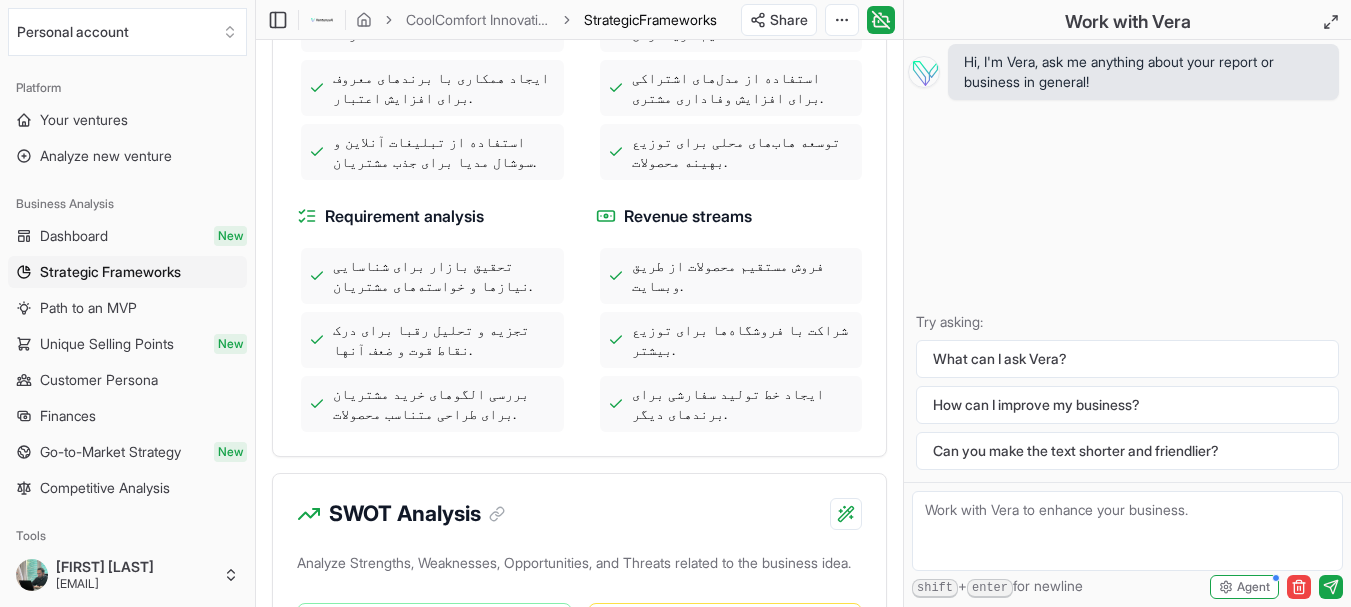 drag, startPoint x: 872, startPoint y: 210, endPoint x: 879, endPoint y: 129, distance: 81.3019 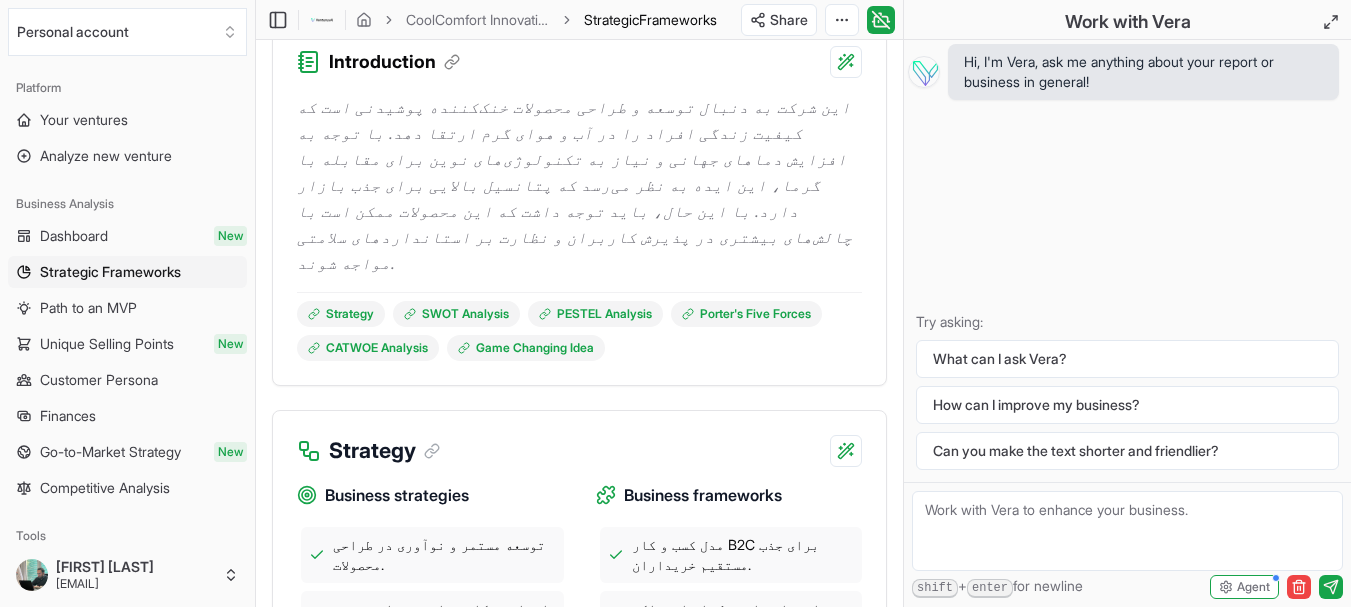drag, startPoint x: 878, startPoint y: 127, endPoint x: 879, endPoint y: 77, distance: 50.01 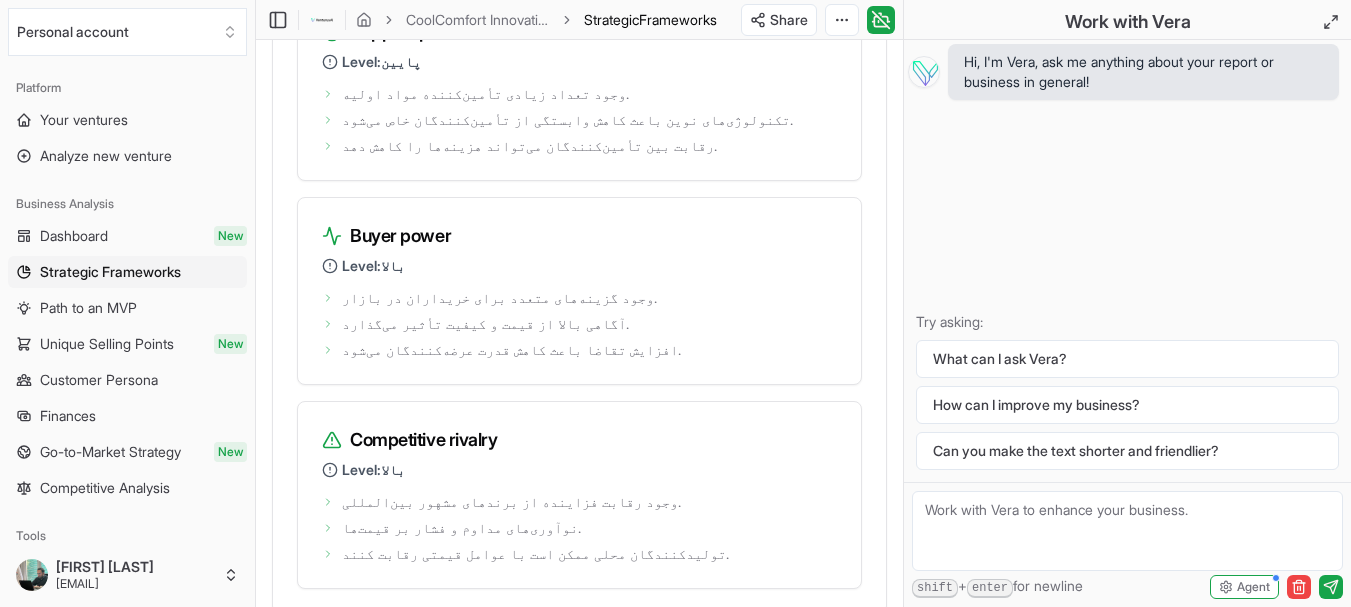drag, startPoint x: 853, startPoint y: 224, endPoint x: 849, endPoint y: 344, distance: 120.06665 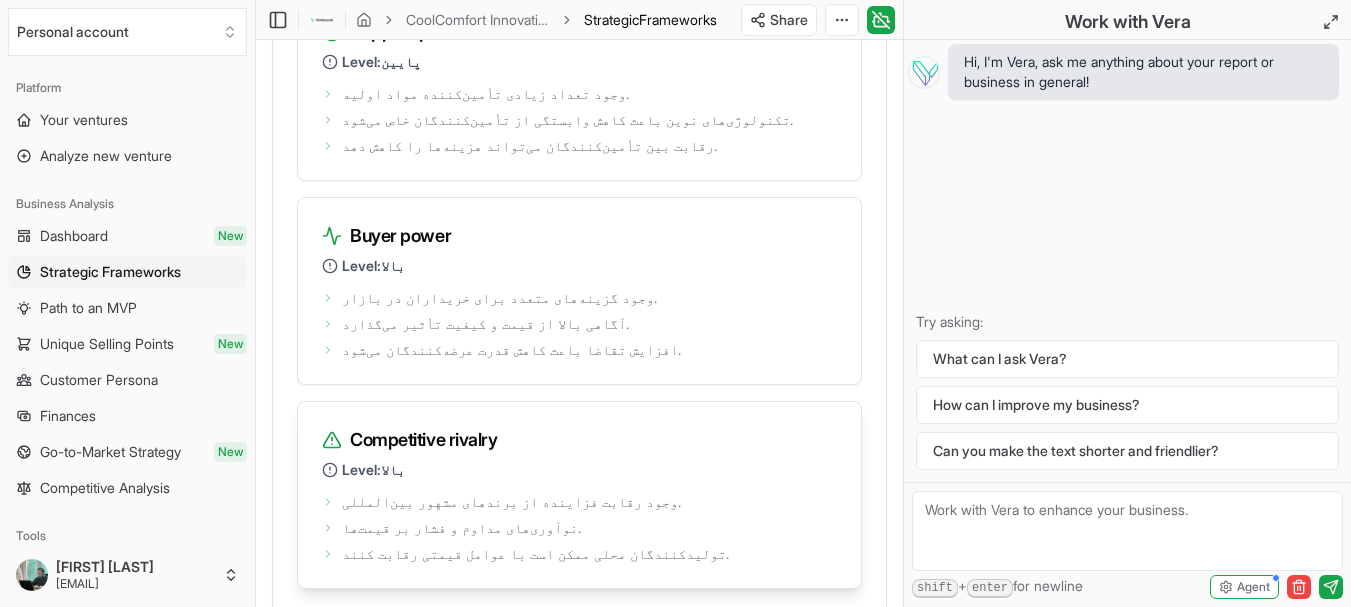 scroll, scrollTop: 3752, scrollLeft: 0, axis: vertical 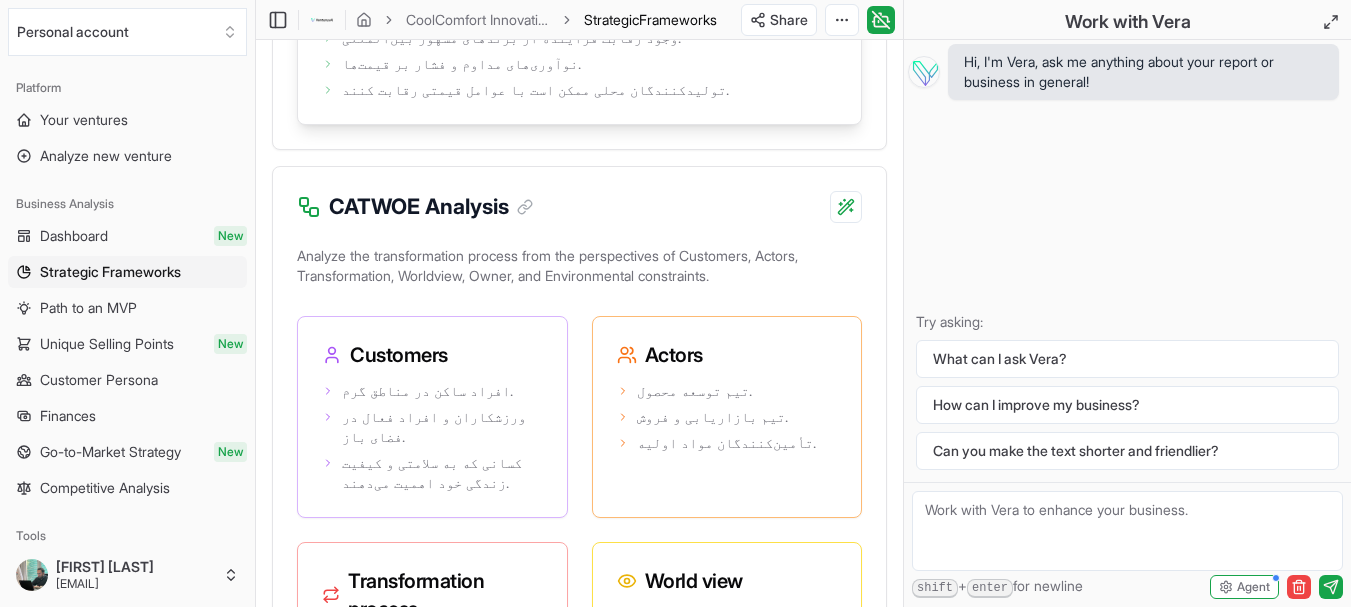drag, startPoint x: 861, startPoint y: 216, endPoint x: 860, endPoint y: 292, distance: 76.00658 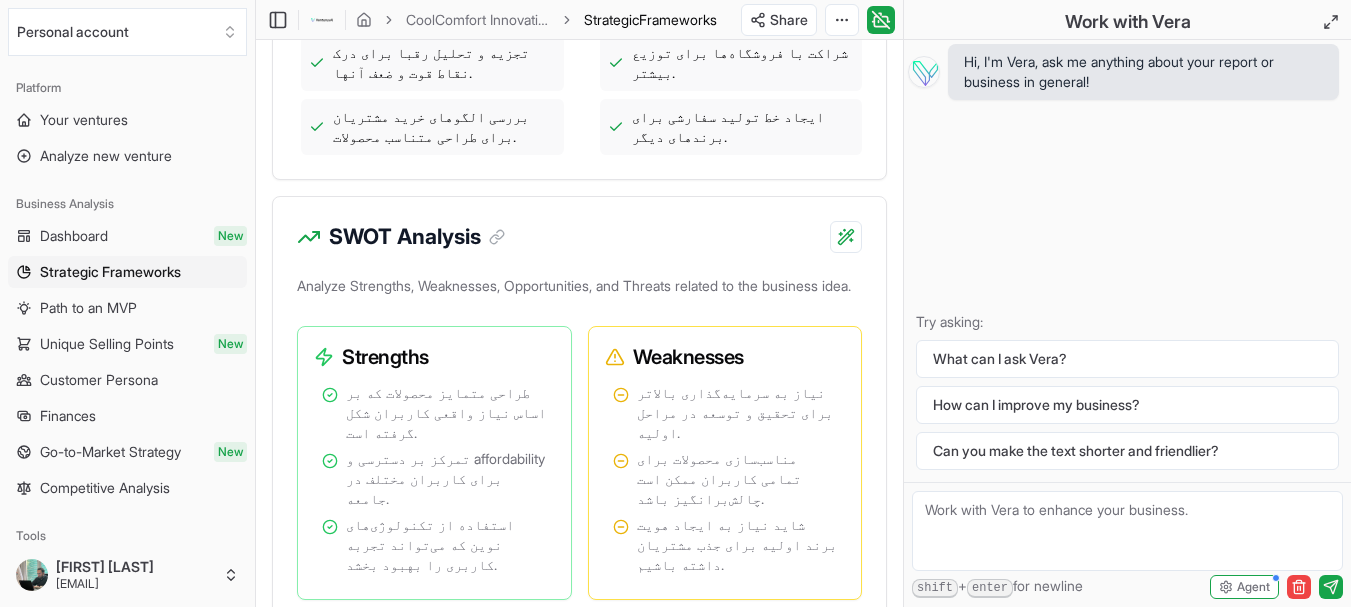 drag, startPoint x: 866, startPoint y: 217, endPoint x: 866, endPoint y: 69, distance: 148 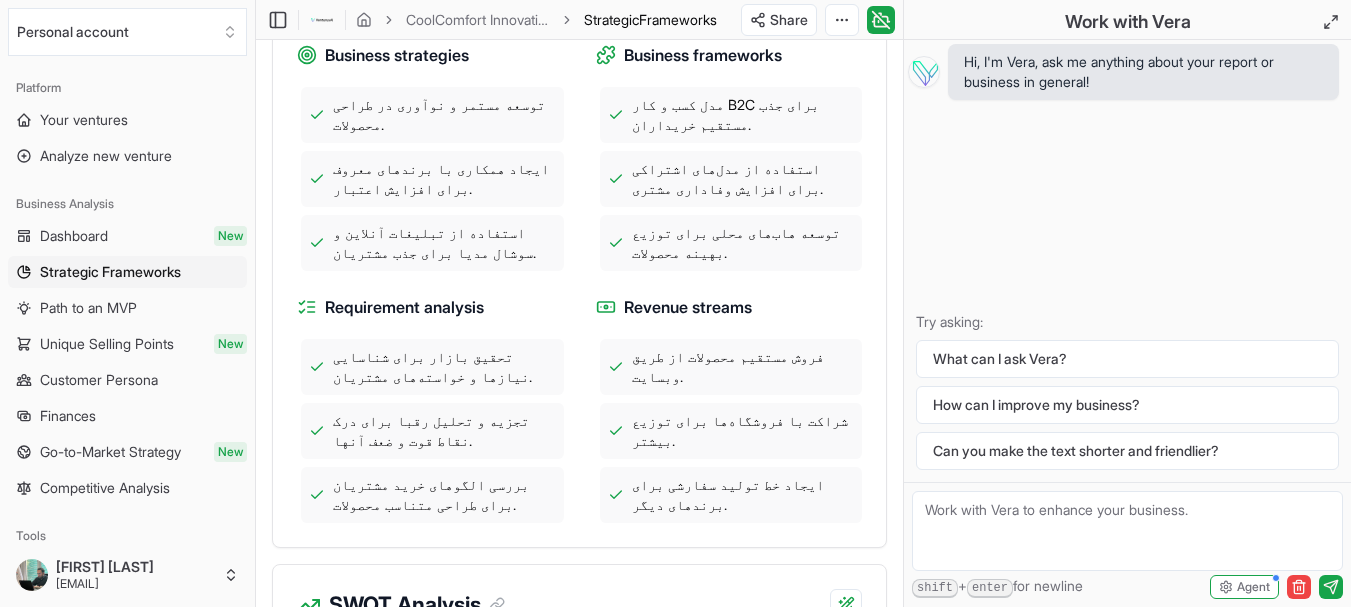 drag, startPoint x: 877, startPoint y: 157, endPoint x: 884, endPoint y: 60, distance: 97.25225 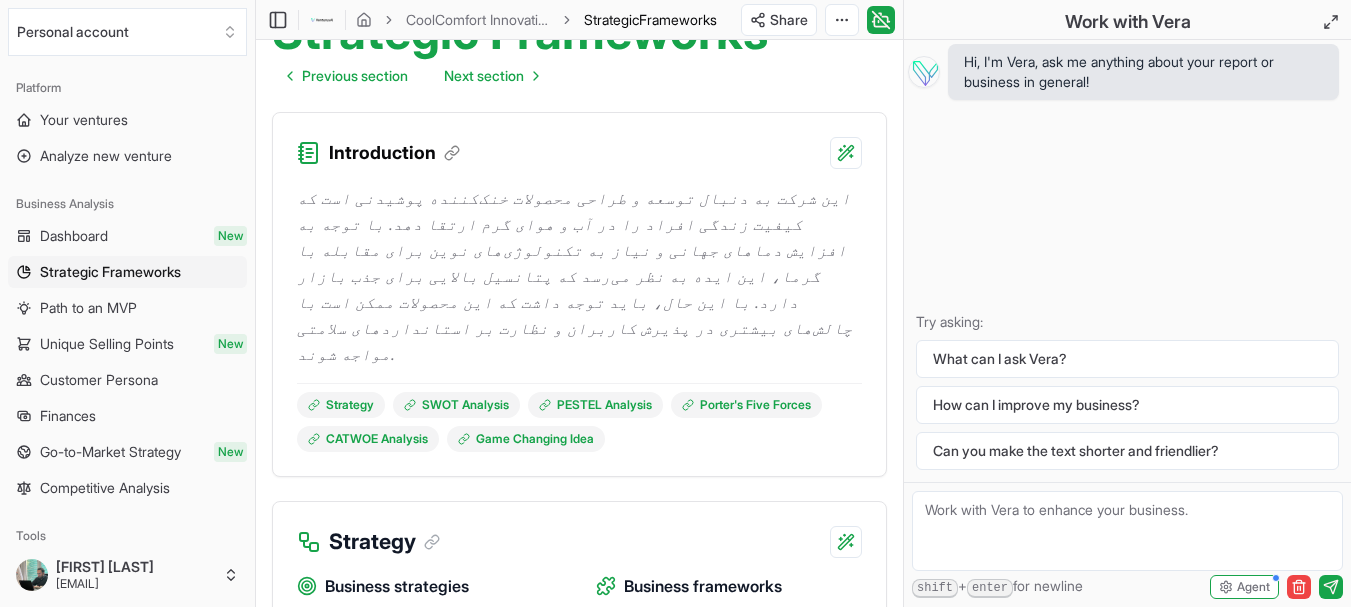 drag, startPoint x: 874, startPoint y: 203, endPoint x: 873, endPoint y: 125, distance: 78.00641 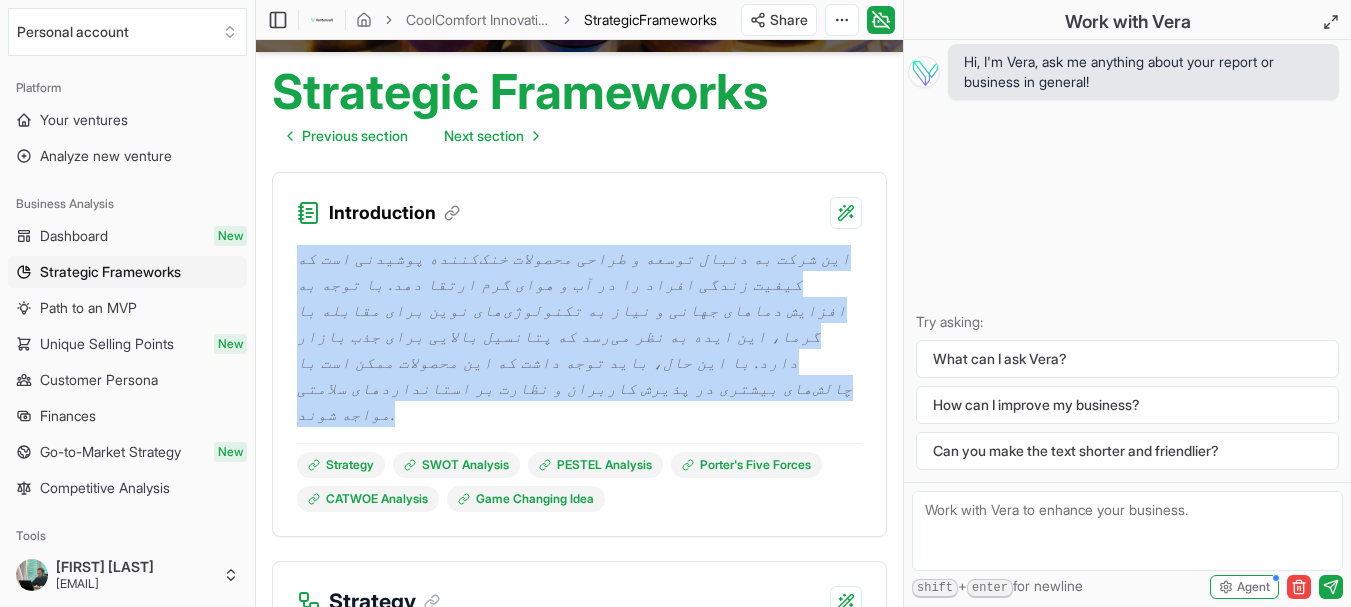 drag, startPoint x: 835, startPoint y: 368, endPoint x: 676, endPoint y: 214, distance: 221.35266 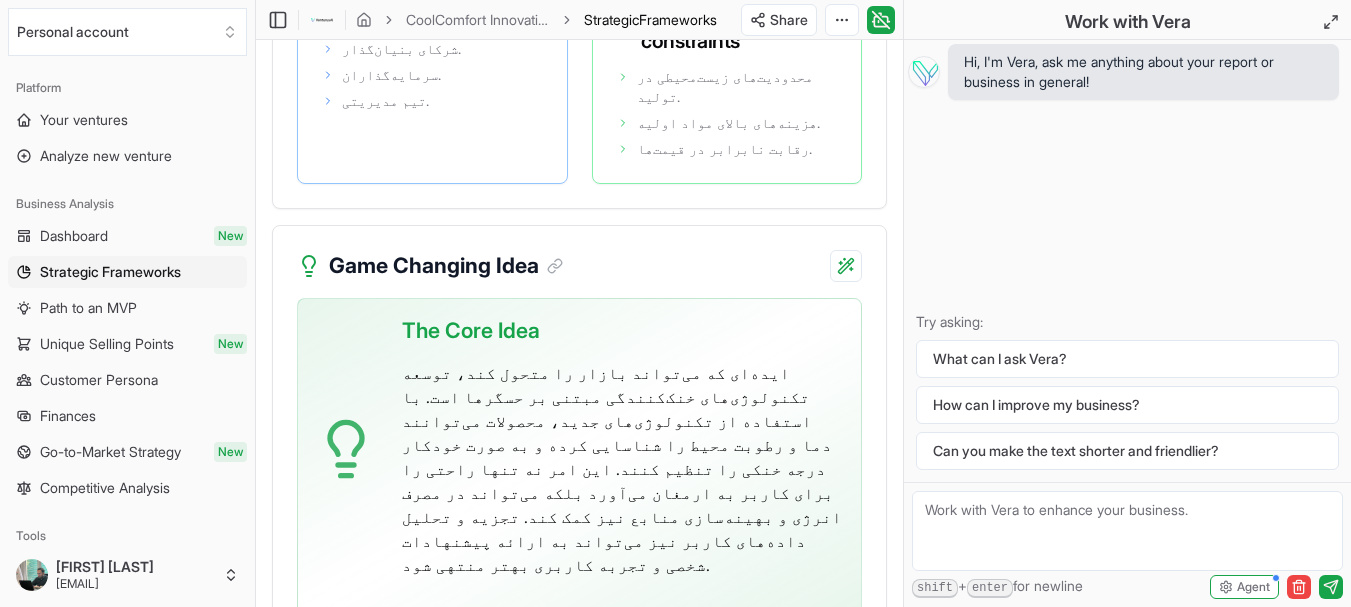 scroll, scrollTop: 4993, scrollLeft: 0, axis: vertical 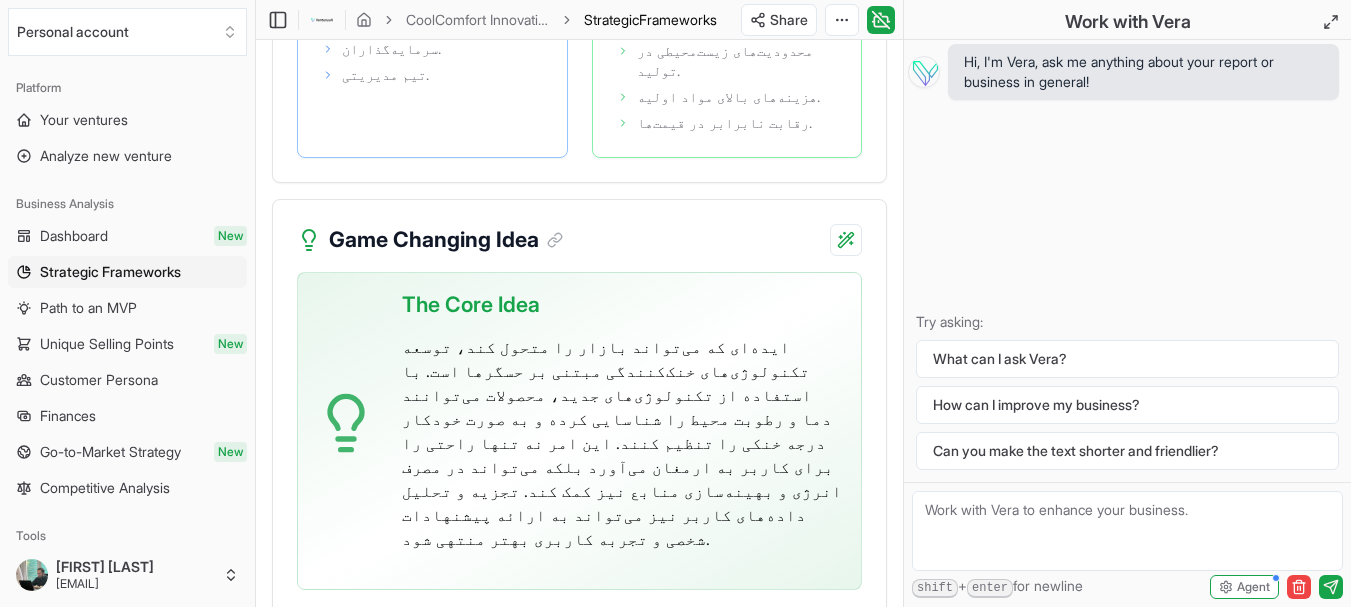 drag, startPoint x: 891, startPoint y: 203, endPoint x: 886, endPoint y: 322, distance: 119.104996 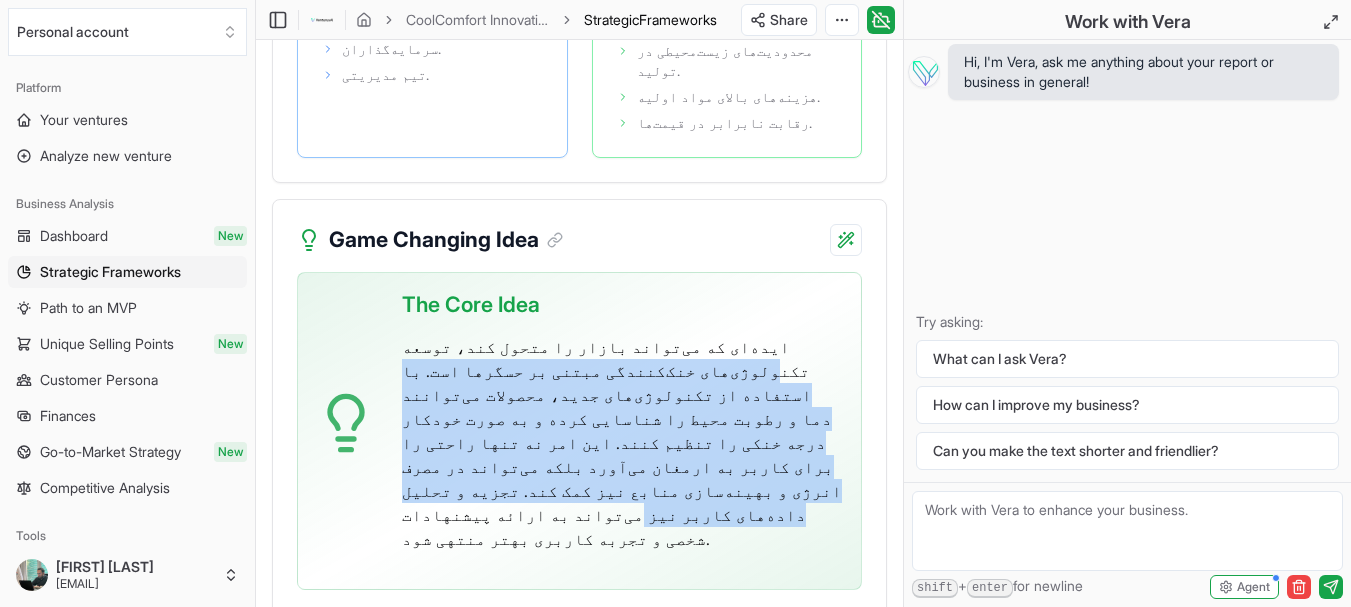 drag, startPoint x: 385, startPoint y: 364, endPoint x: 465, endPoint y: 227, distance: 158.64742 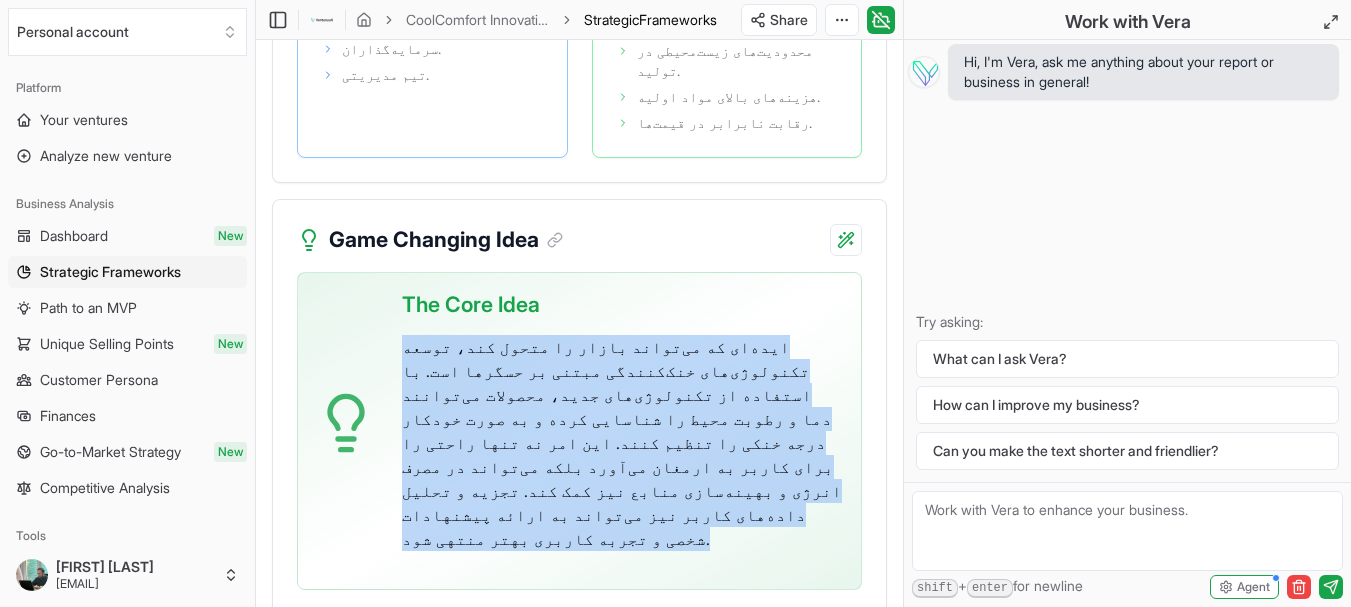 drag, startPoint x: 743, startPoint y: 179, endPoint x: 879, endPoint y: 408, distance: 266.34 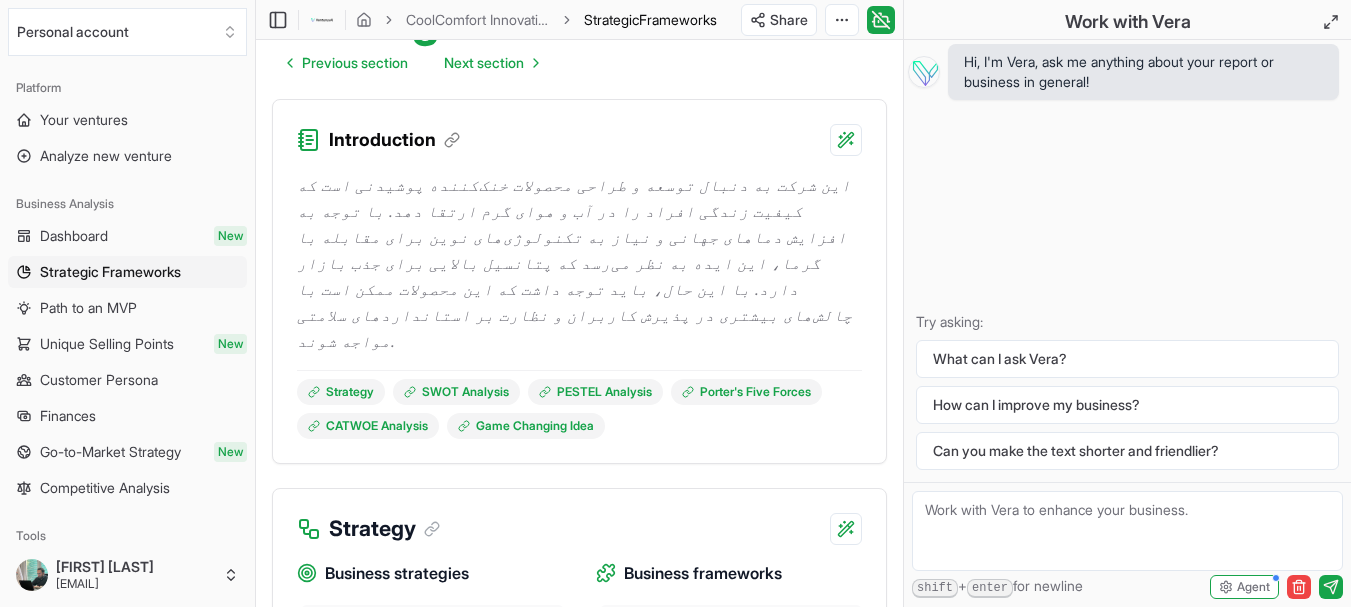 scroll, scrollTop: 0, scrollLeft: 0, axis: both 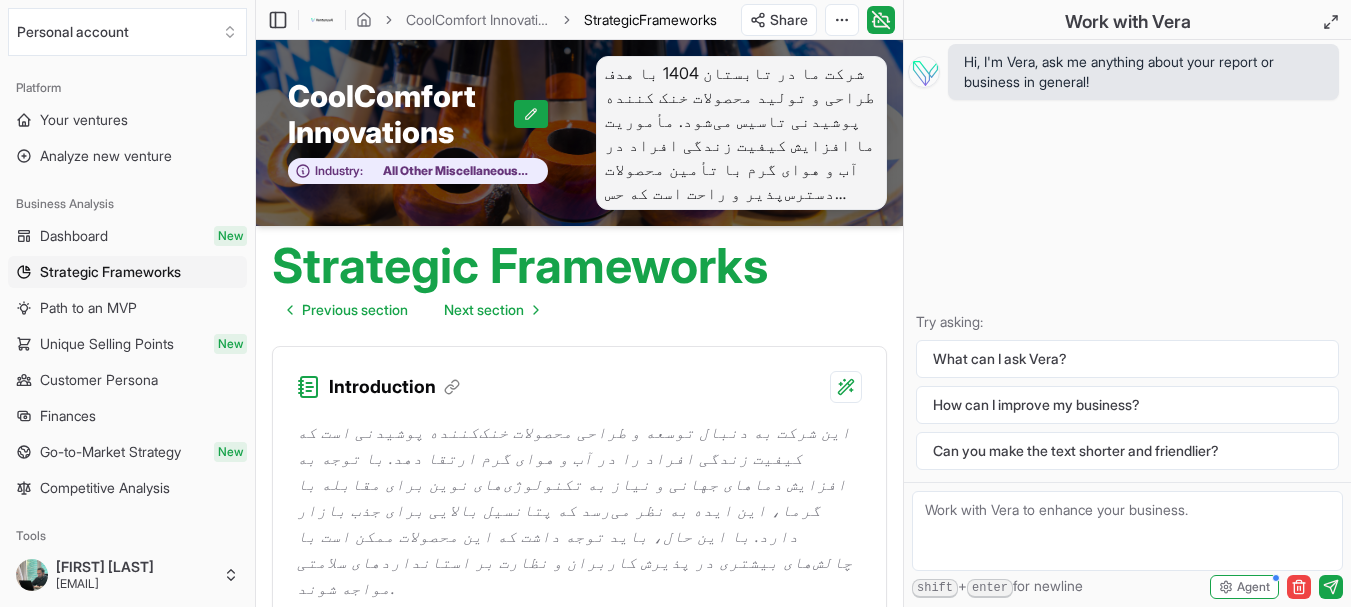 drag, startPoint x: 887, startPoint y: 240, endPoint x: 875, endPoint y: 94, distance: 146.49232 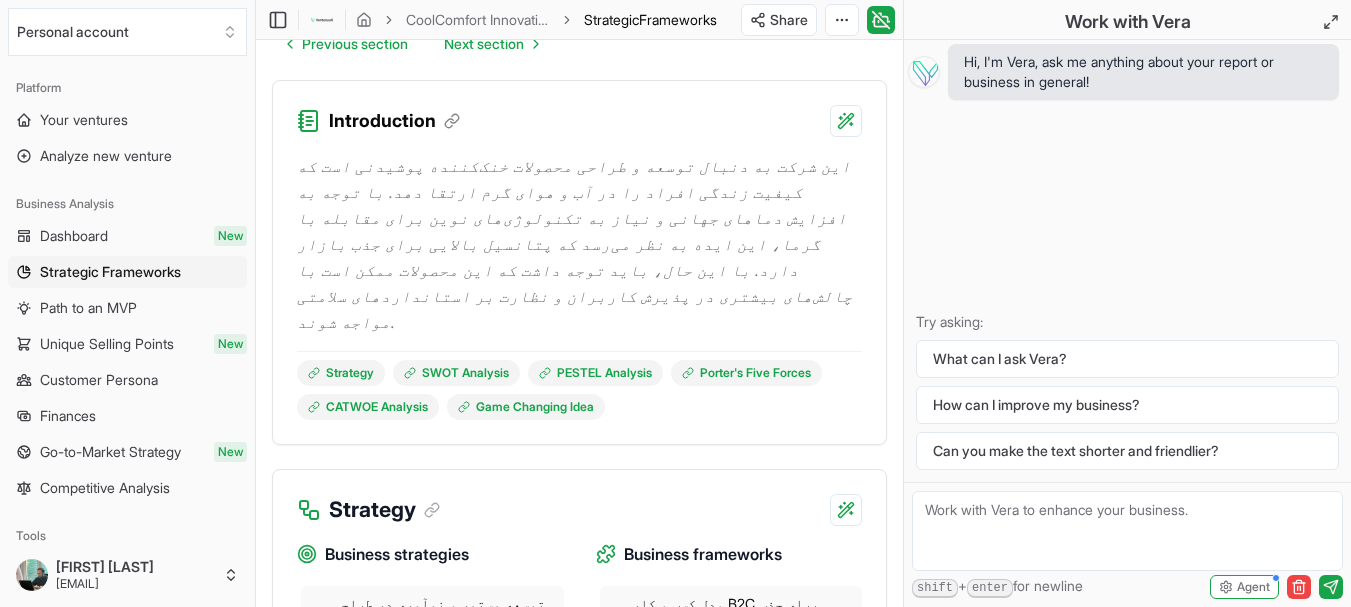 drag, startPoint x: 875, startPoint y: 96, endPoint x: 878, endPoint y: 167, distance: 71.063354 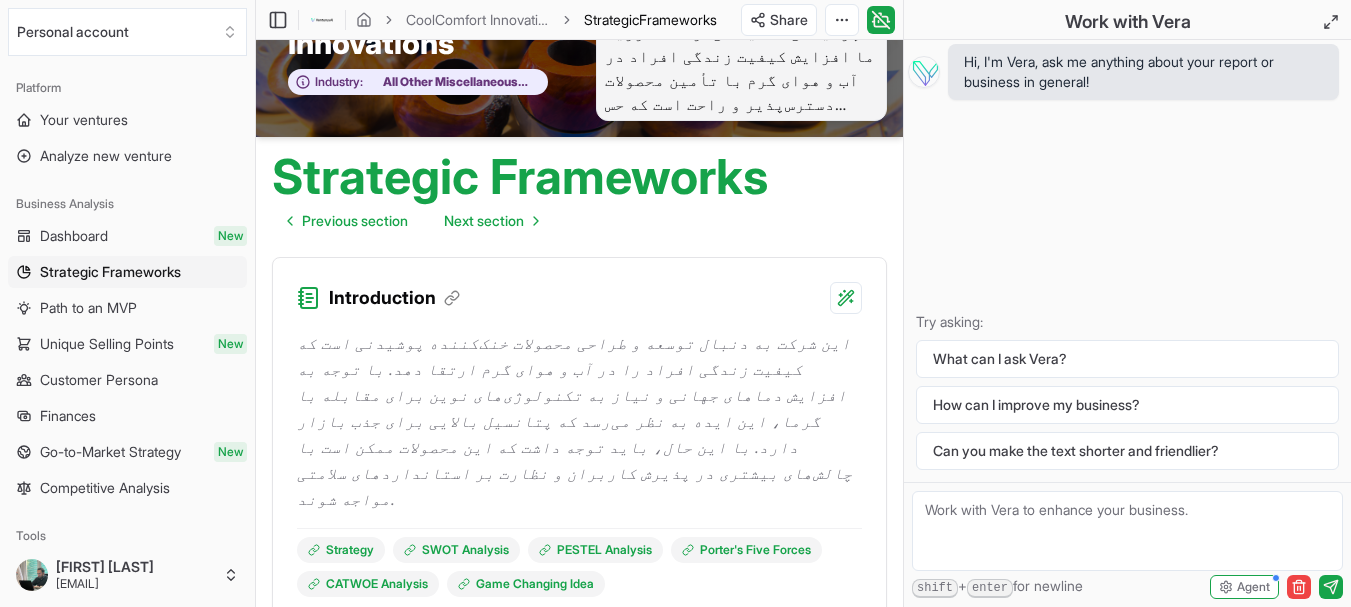 scroll, scrollTop: 0, scrollLeft: 0, axis: both 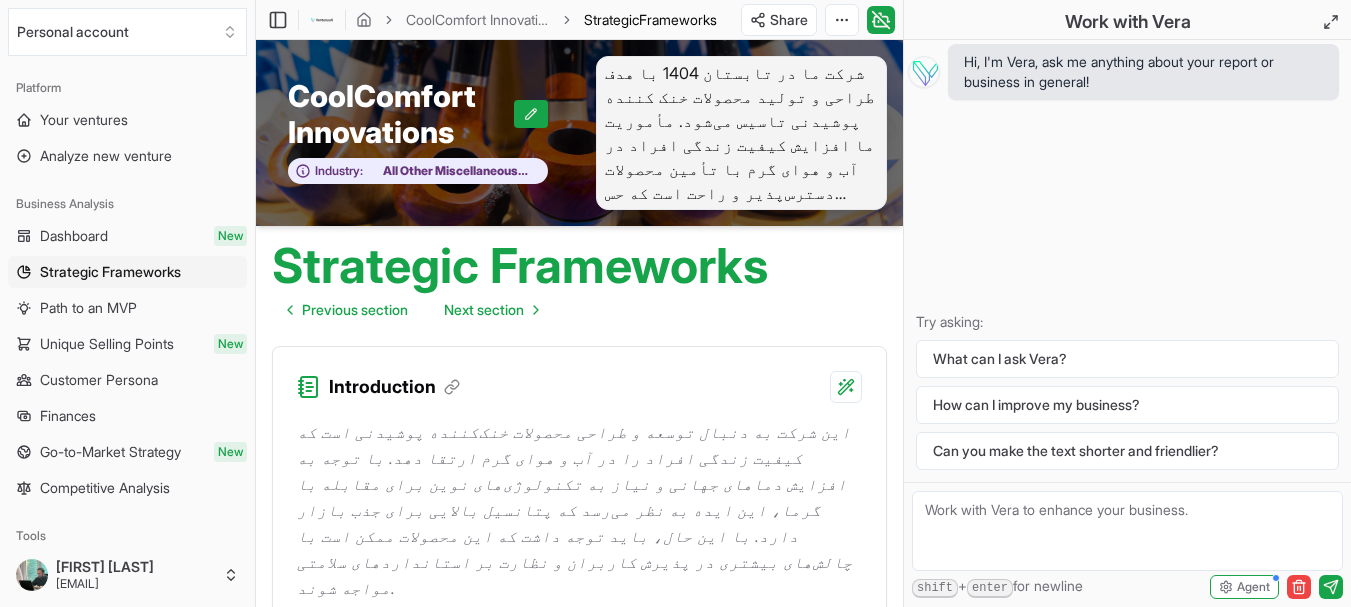 drag, startPoint x: 878, startPoint y: 167, endPoint x: 883, endPoint y: 66, distance: 101.12369 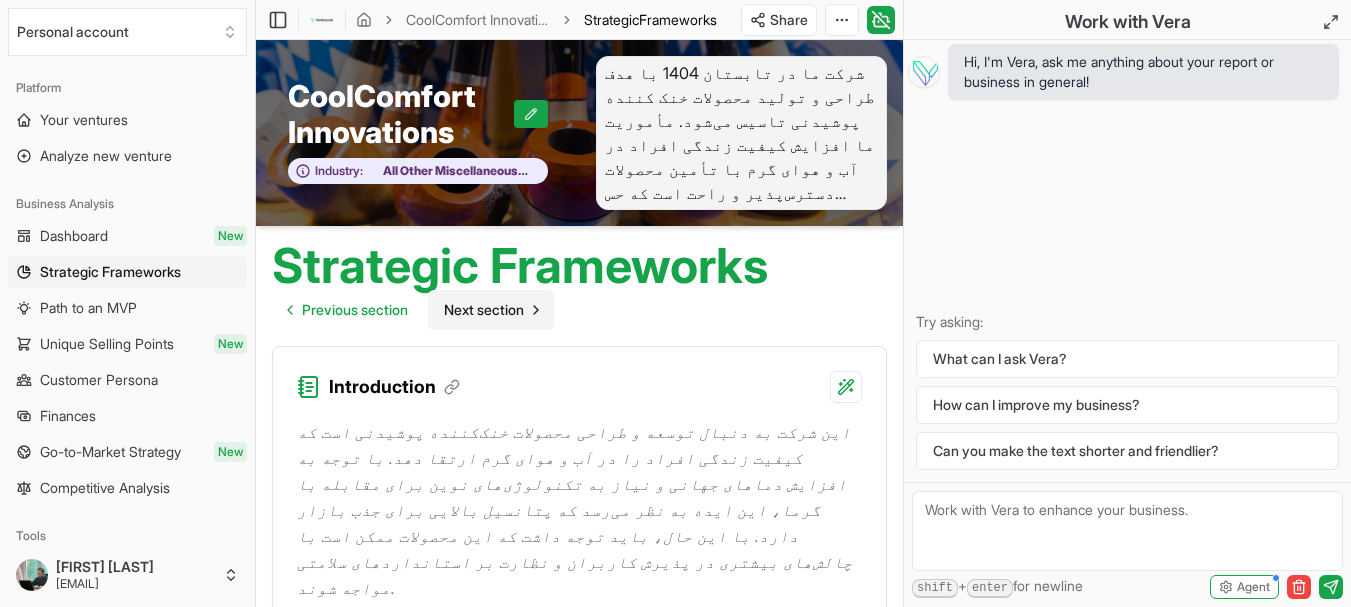 click on "Next section" at bounding box center [484, 310] 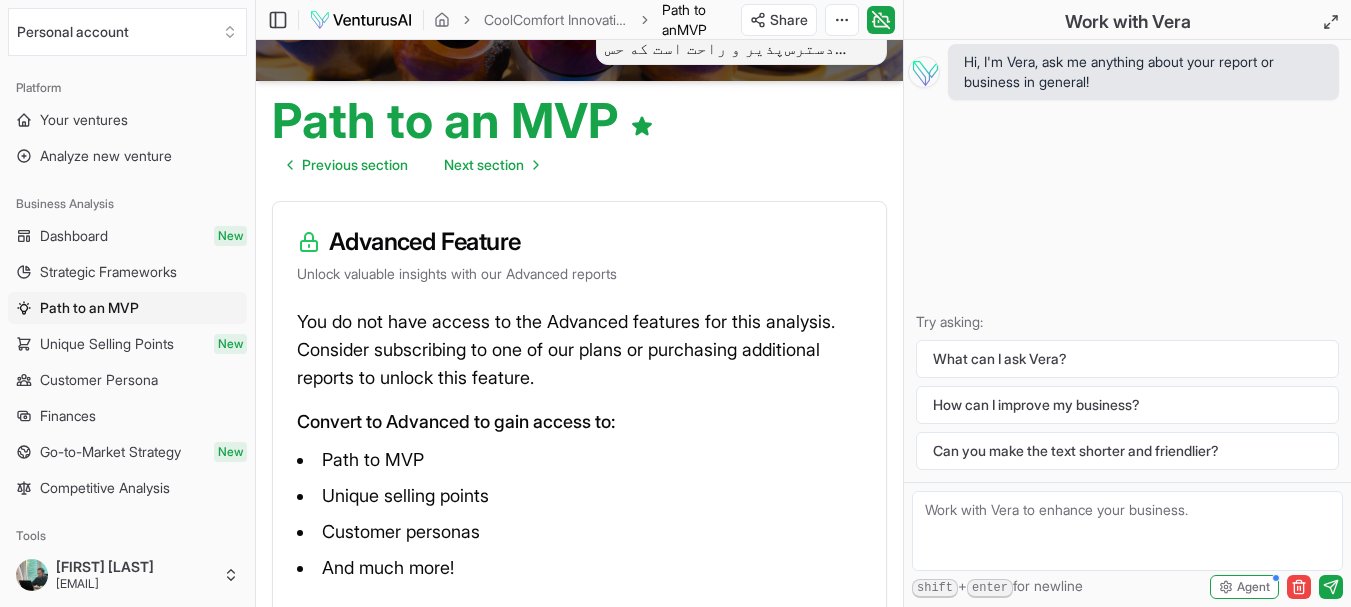 scroll, scrollTop: 0, scrollLeft: 0, axis: both 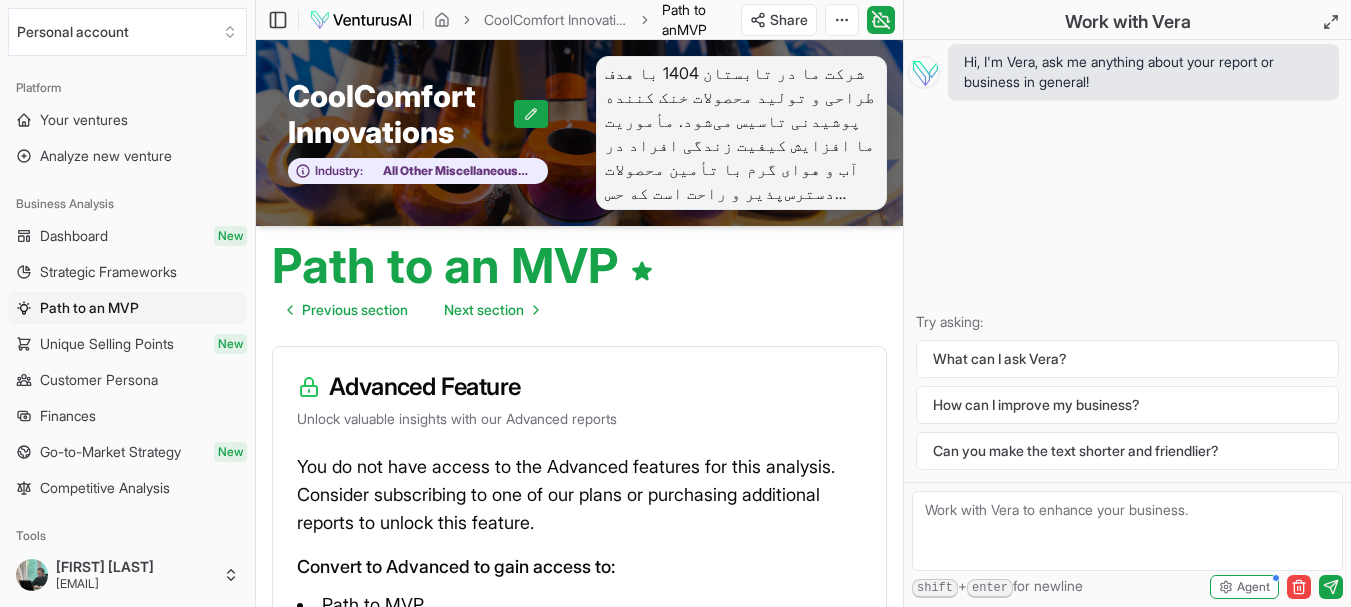 drag, startPoint x: 834, startPoint y: 282, endPoint x: 826, endPoint y: 163, distance: 119.26861 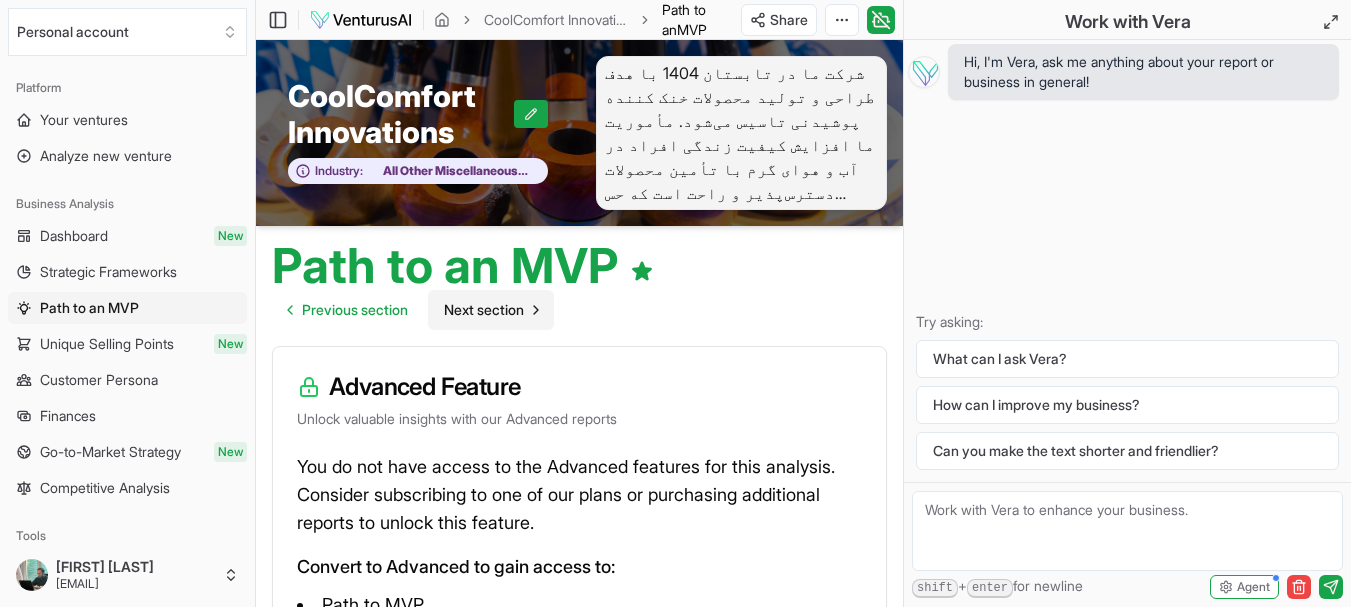 click on "Next section" at bounding box center [484, 310] 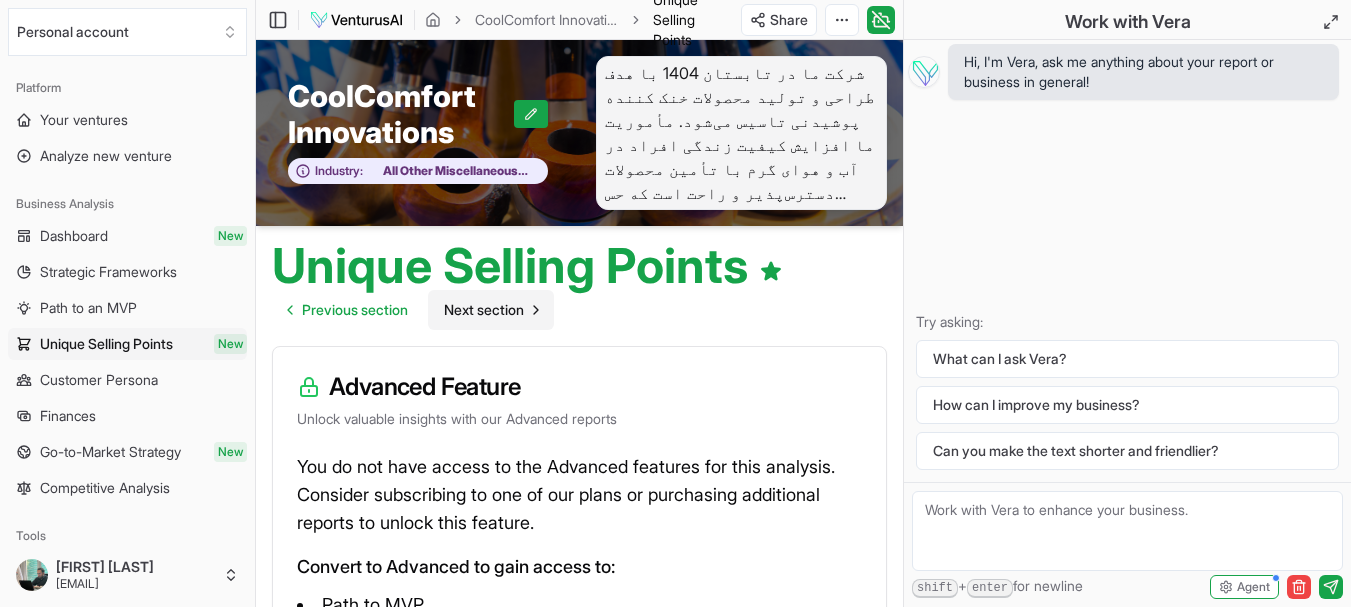 click on "Next section" at bounding box center (491, 310) 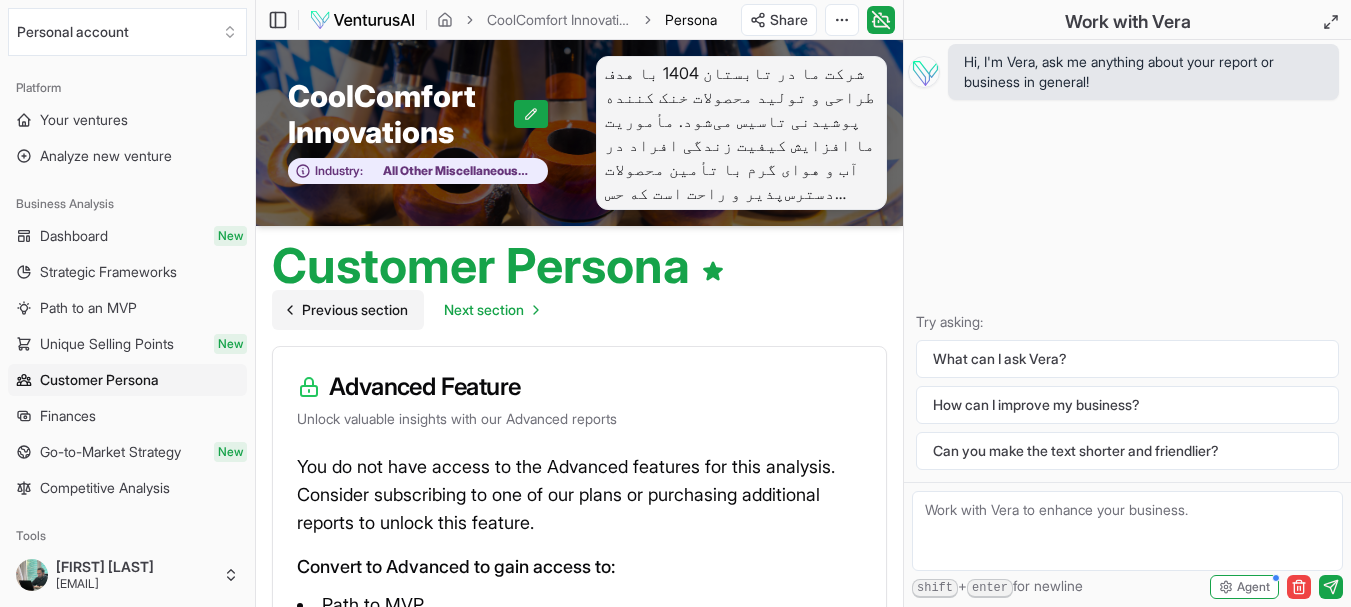 click on "Previous section" at bounding box center (355, 310) 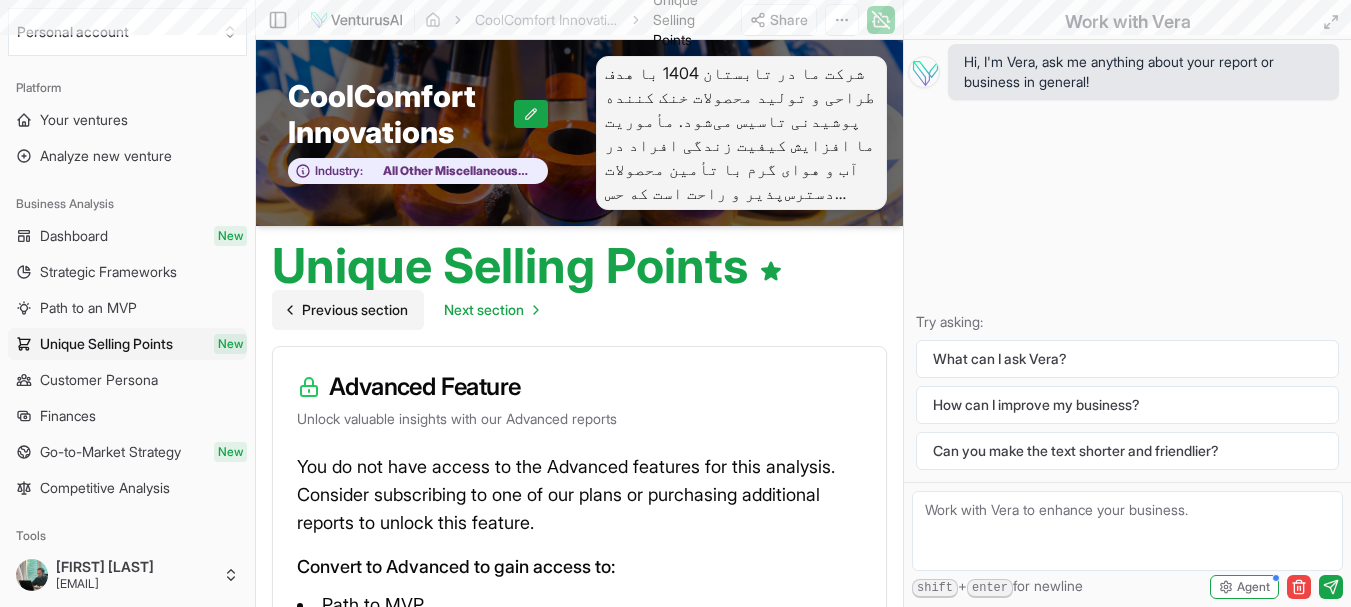 click on "Previous section" at bounding box center (355, 310) 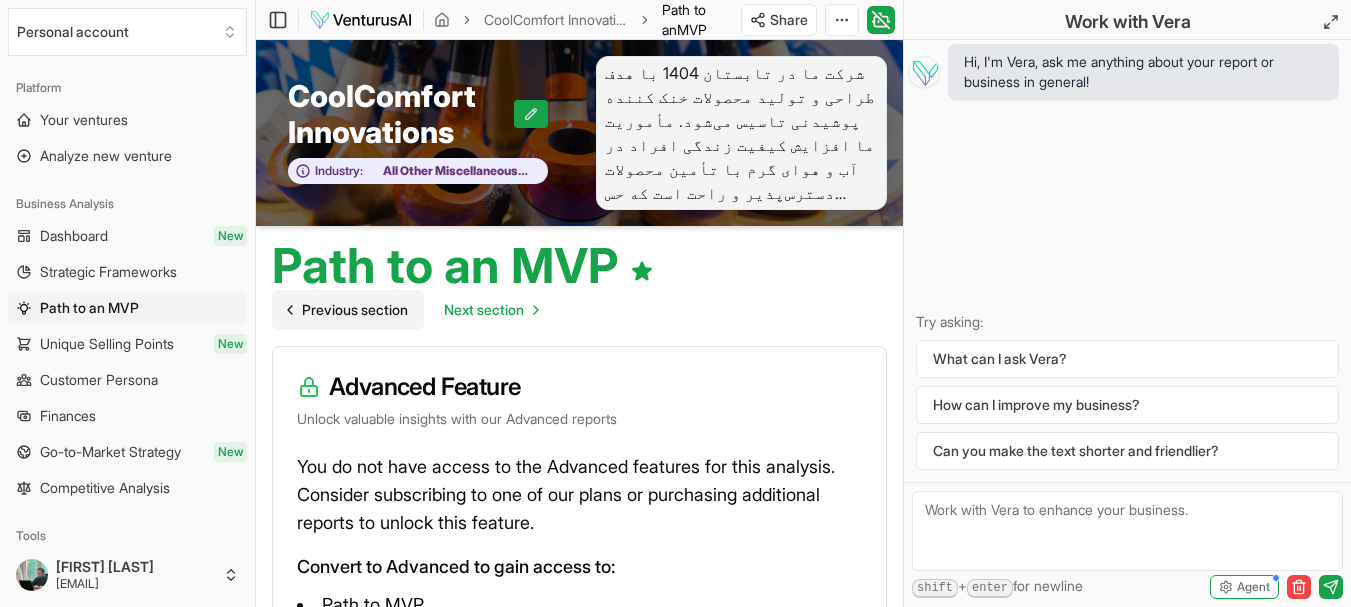 click on "Previous section" at bounding box center [355, 310] 